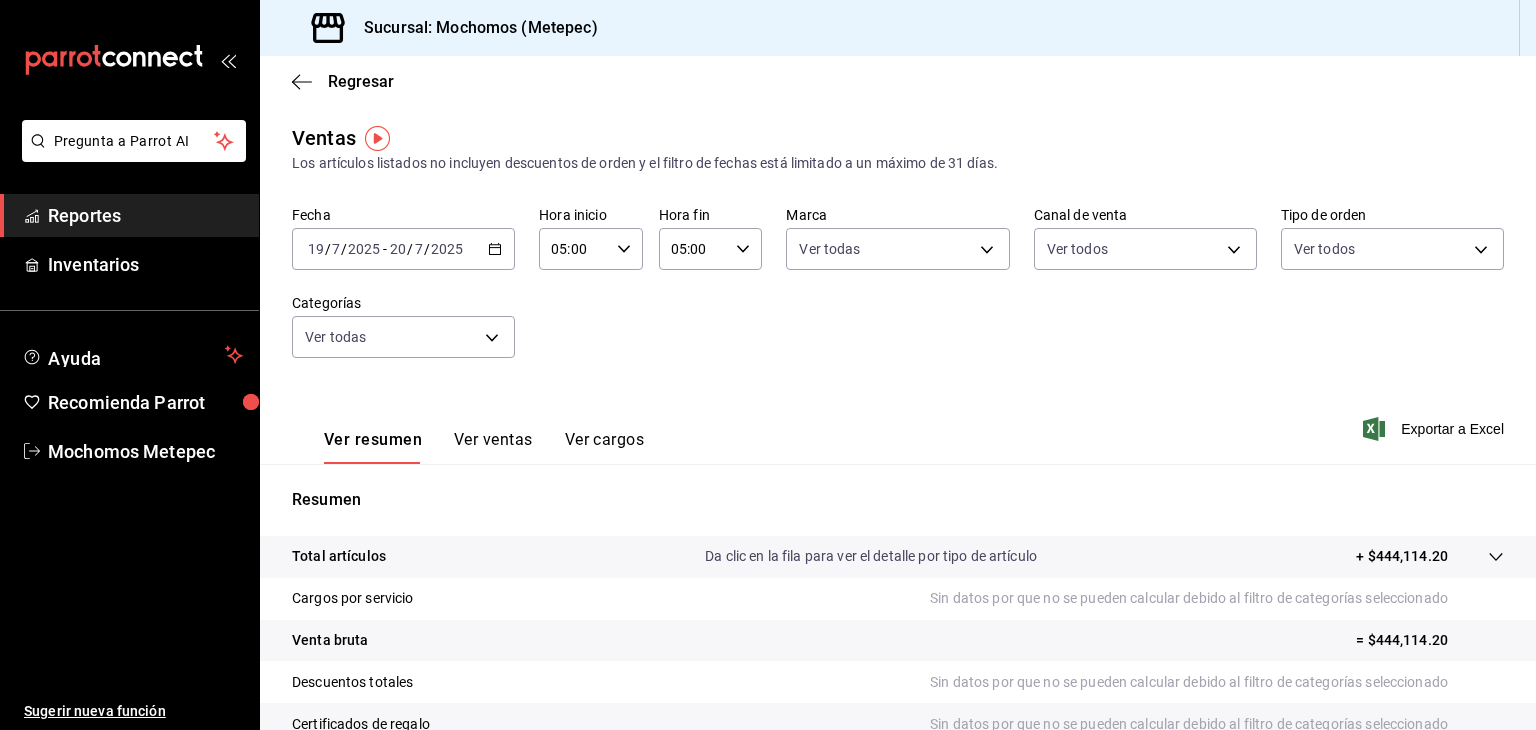 scroll, scrollTop: 0, scrollLeft: 0, axis: both 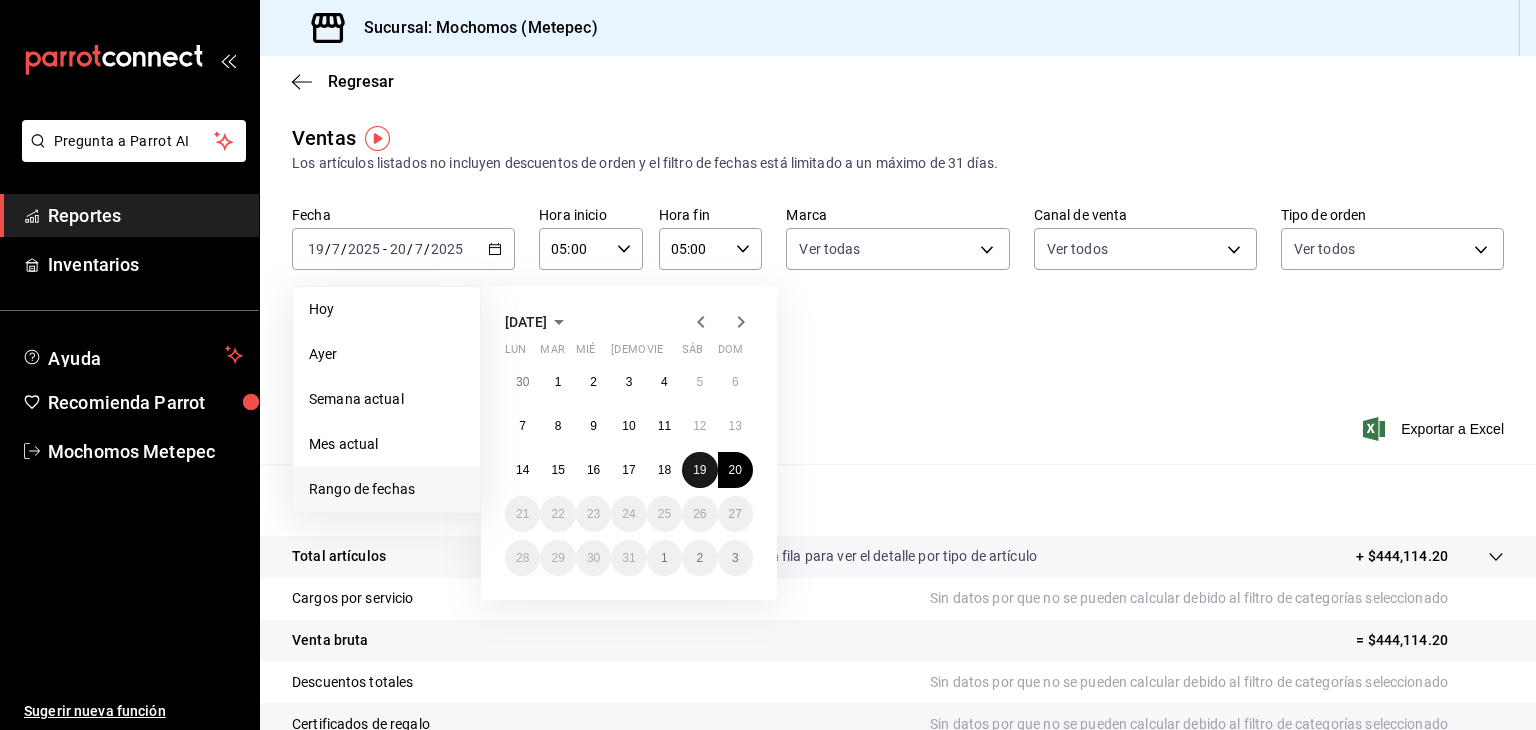 click on "19" at bounding box center (699, 470) 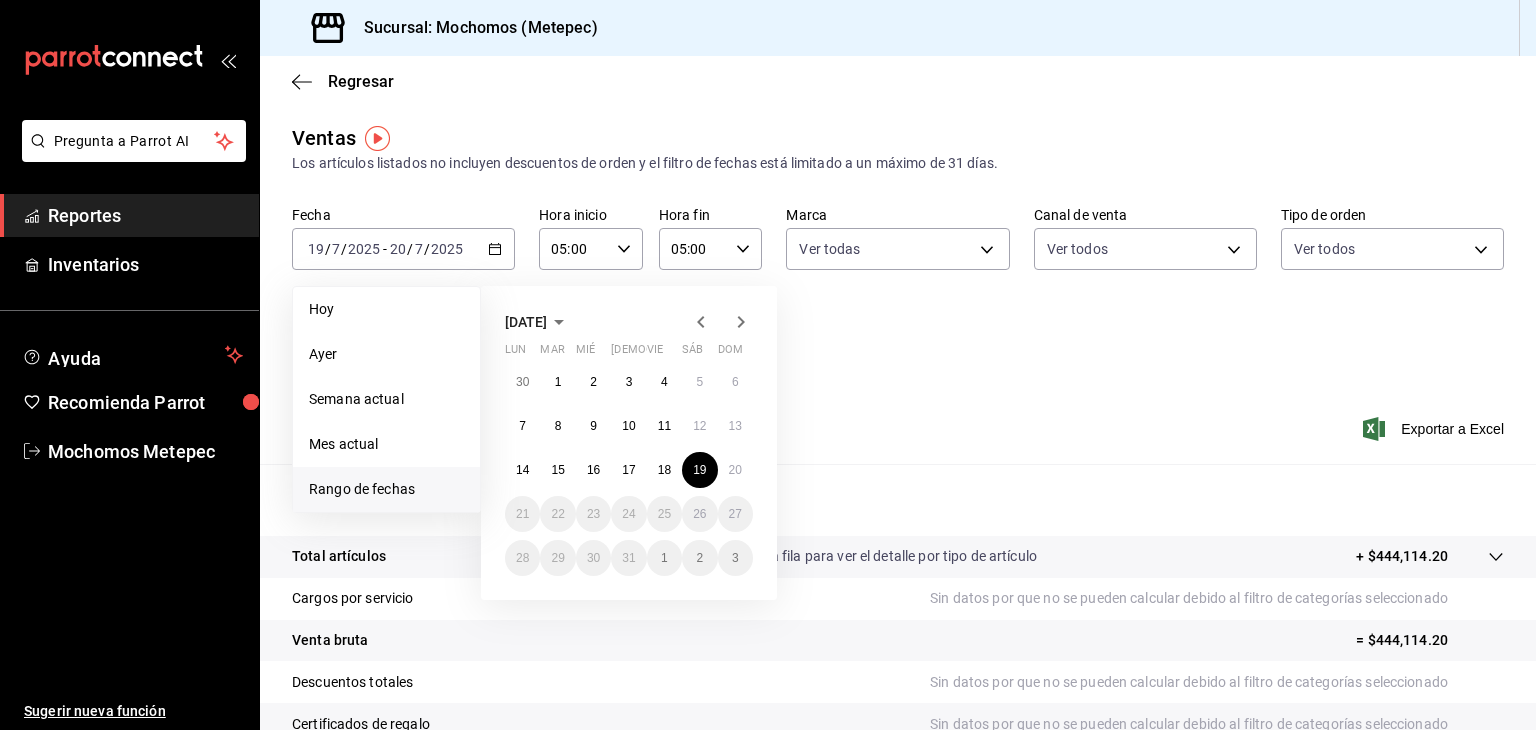 click on "Reportes" at bounding box center [145, 215] 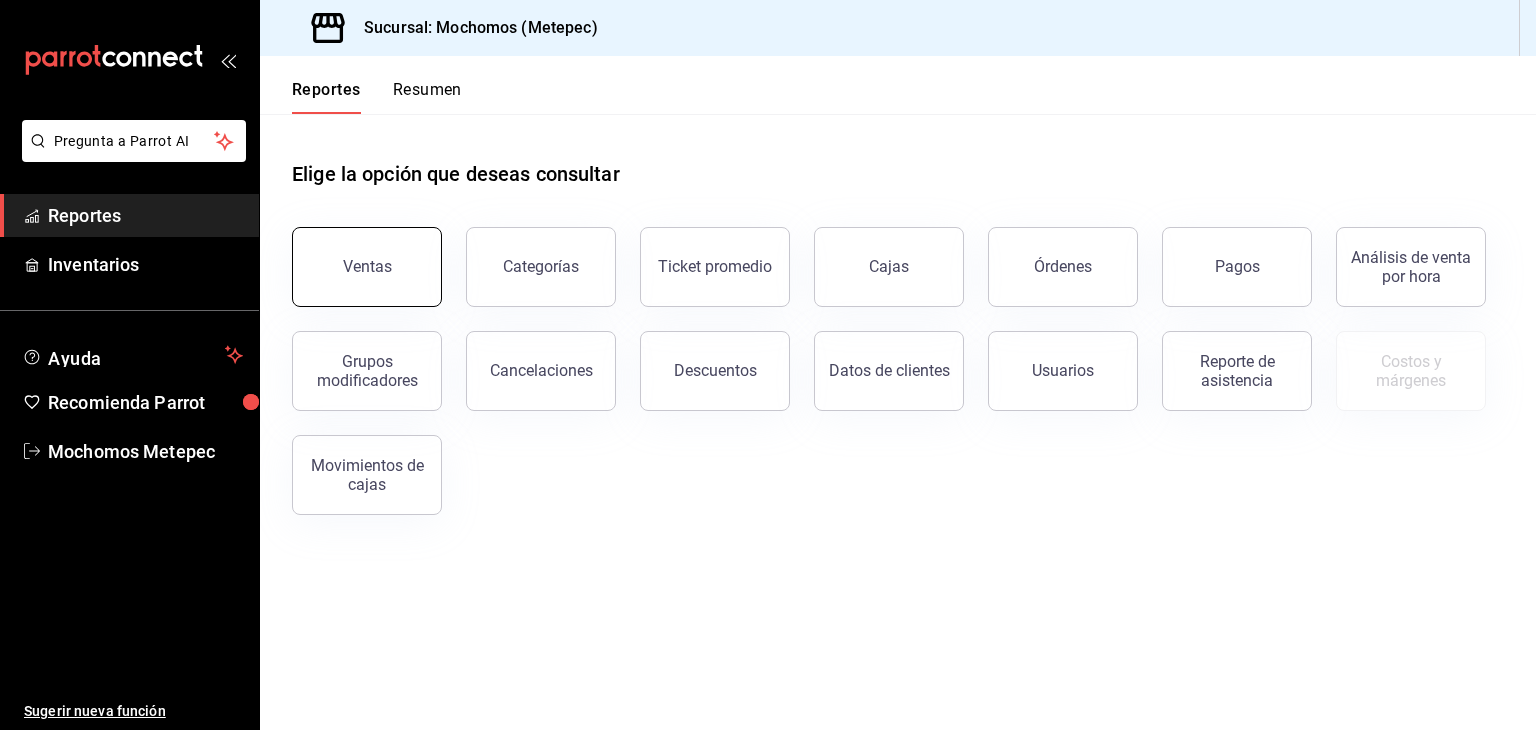 click on "Ventas" at bounding box center [367, 267] 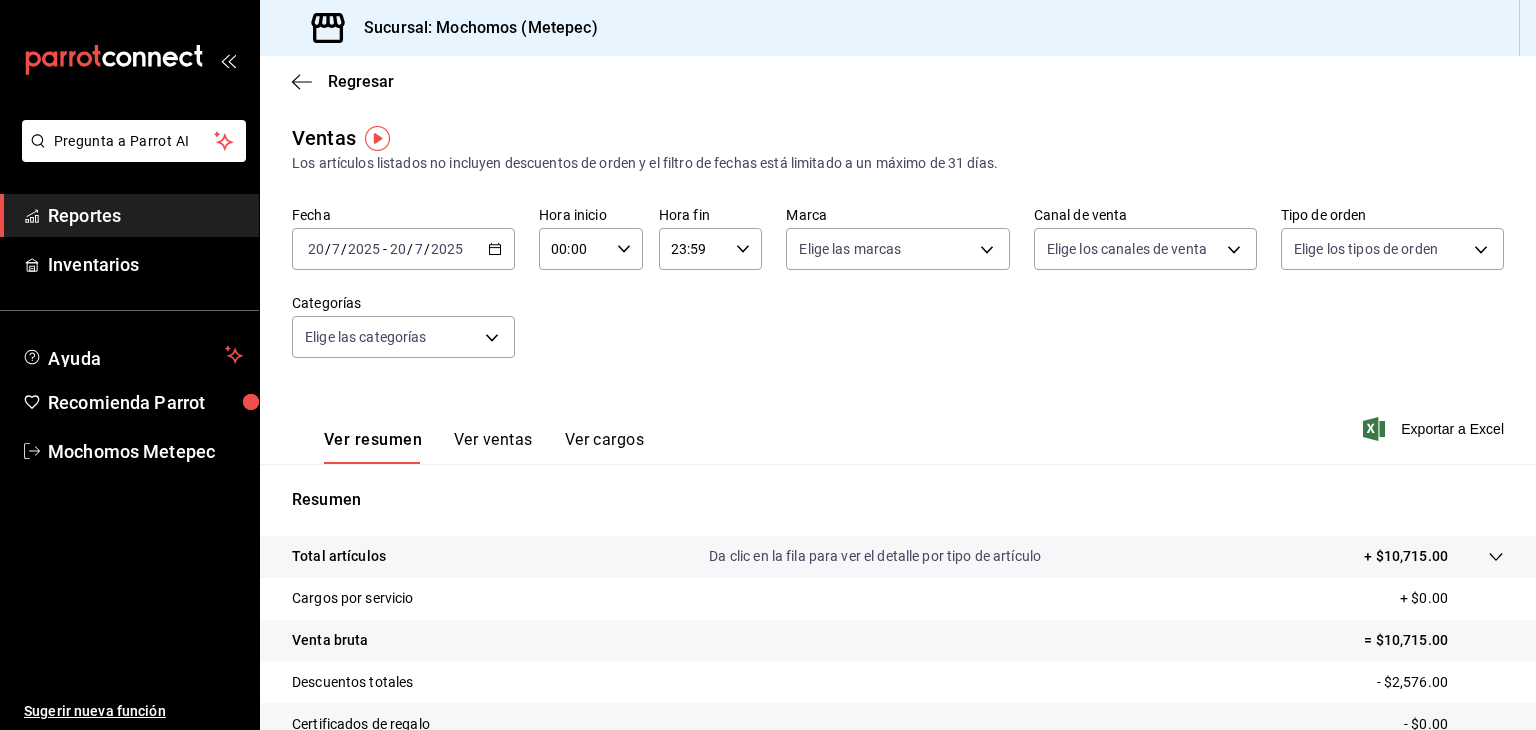 click 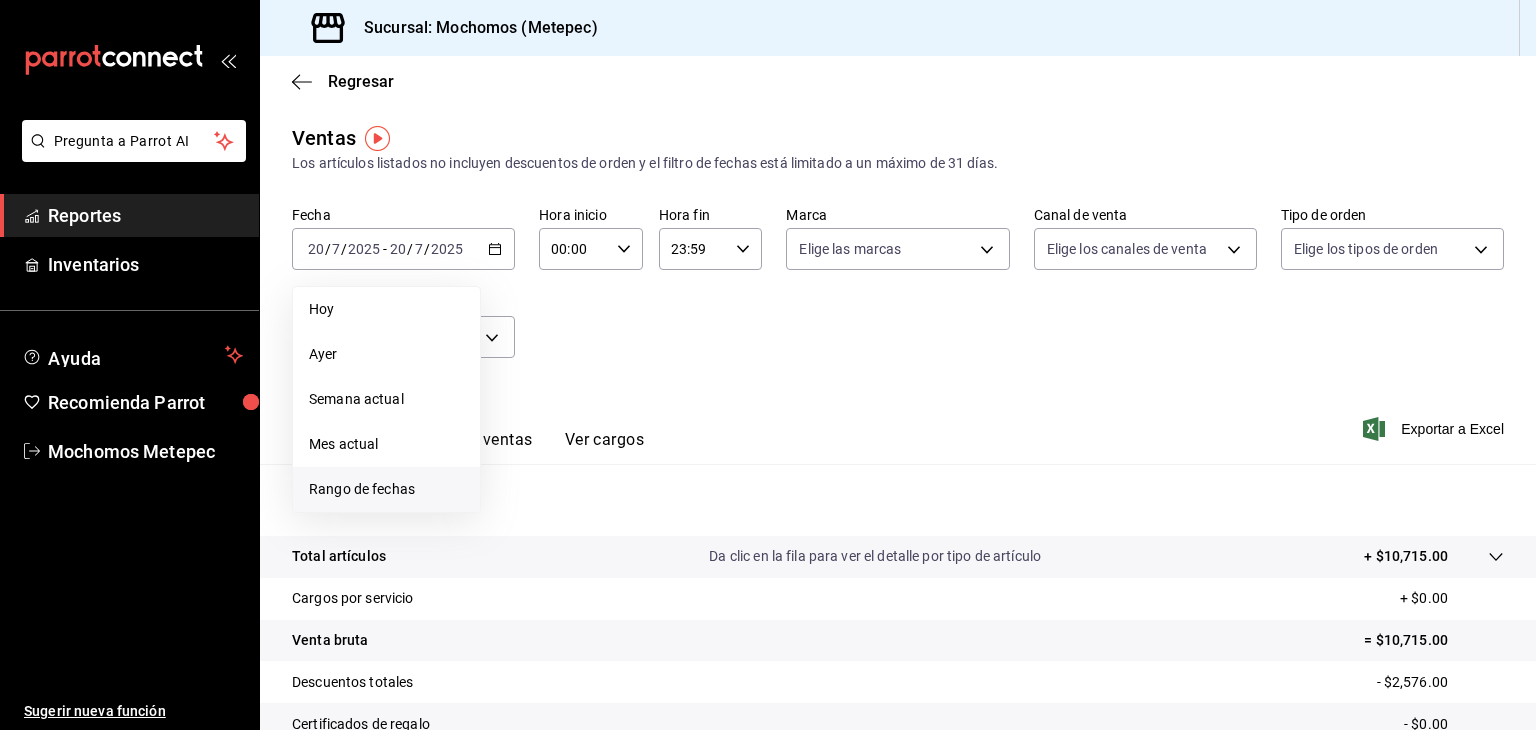 click on "Rango de fechas" at bounding box center (386, 489) 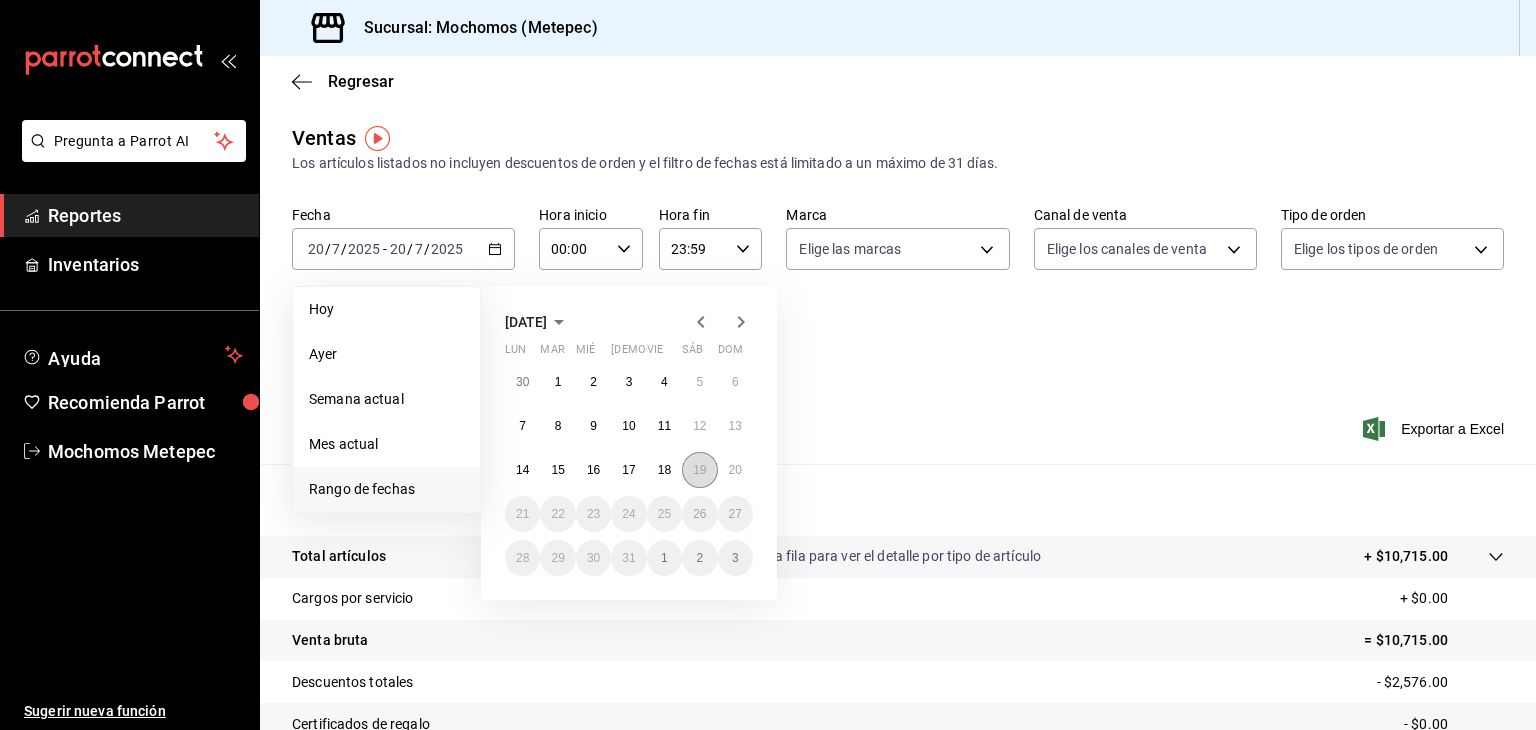 click on "19" at bounding box center (699, 470) 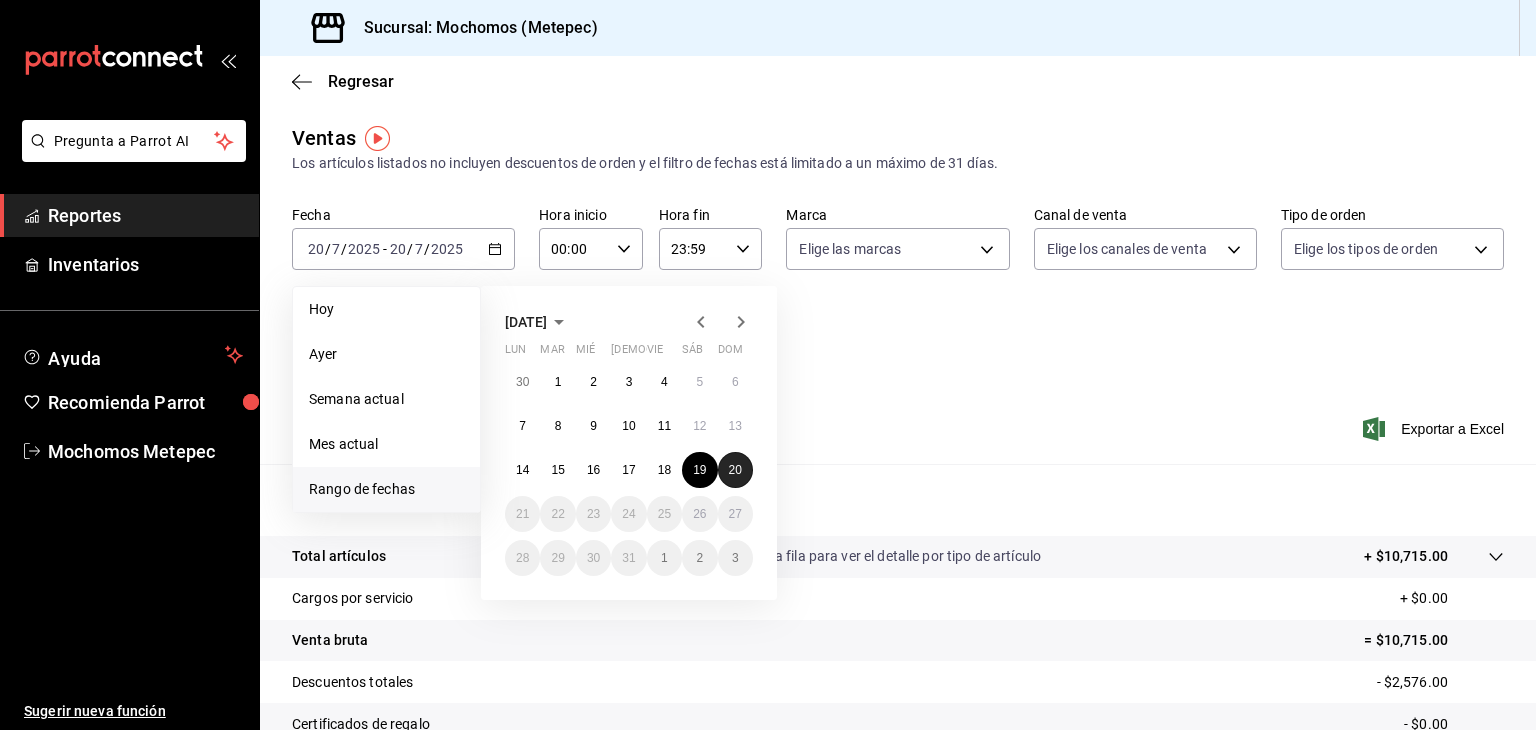 click on "20" at bounding box center (735, 470) 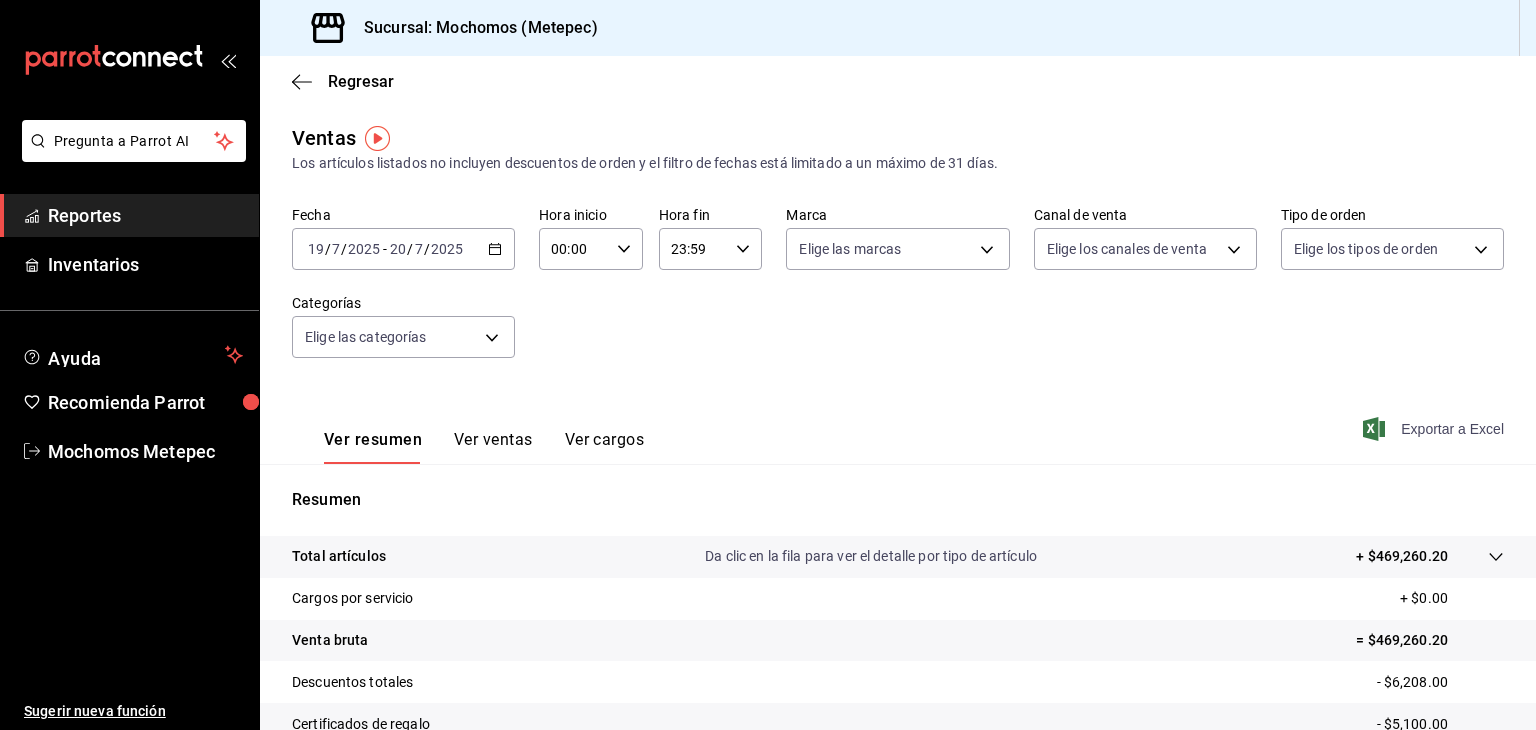 click on "Exportar a Excel" at bounding box center [1435, 429] 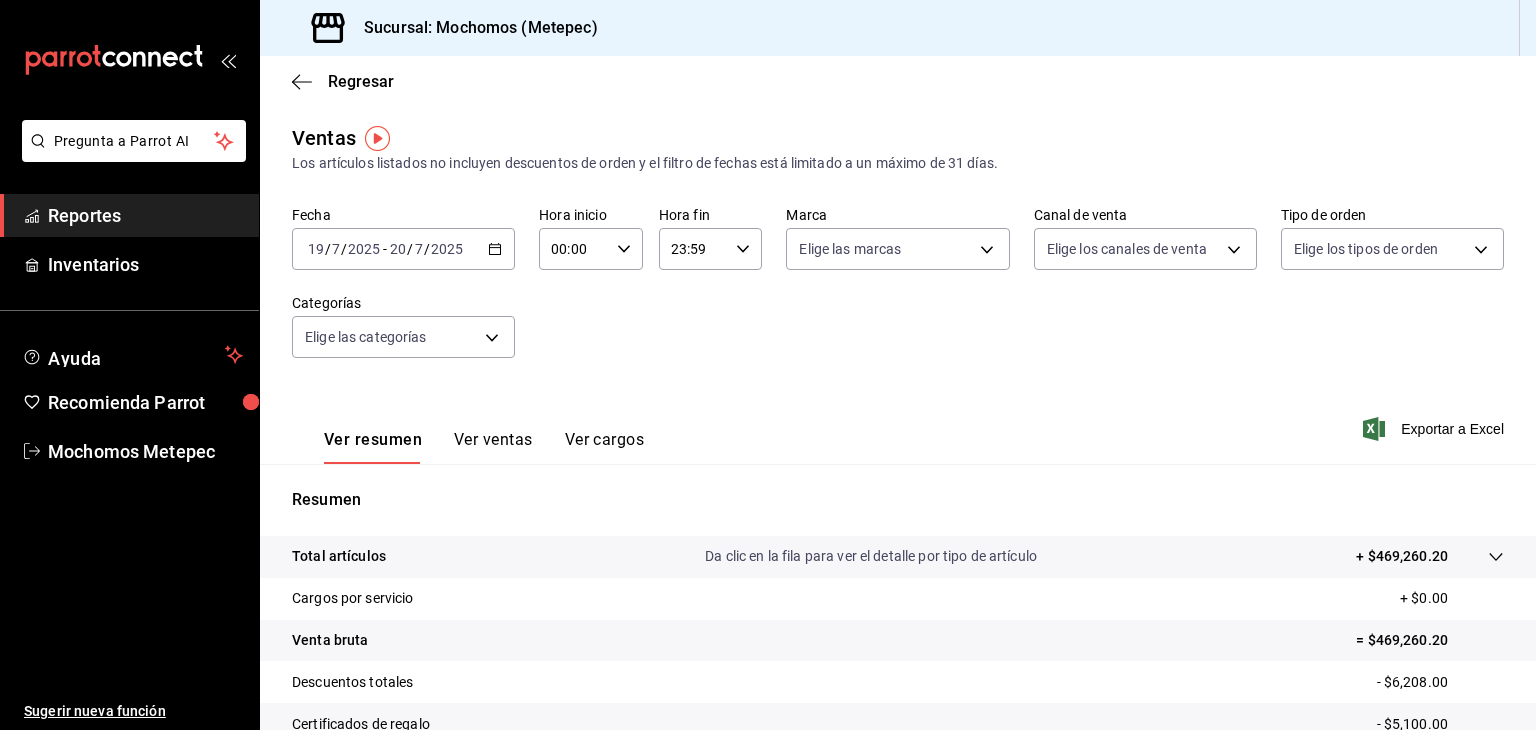 click on "Reportes" at bounding box center [145, 215] 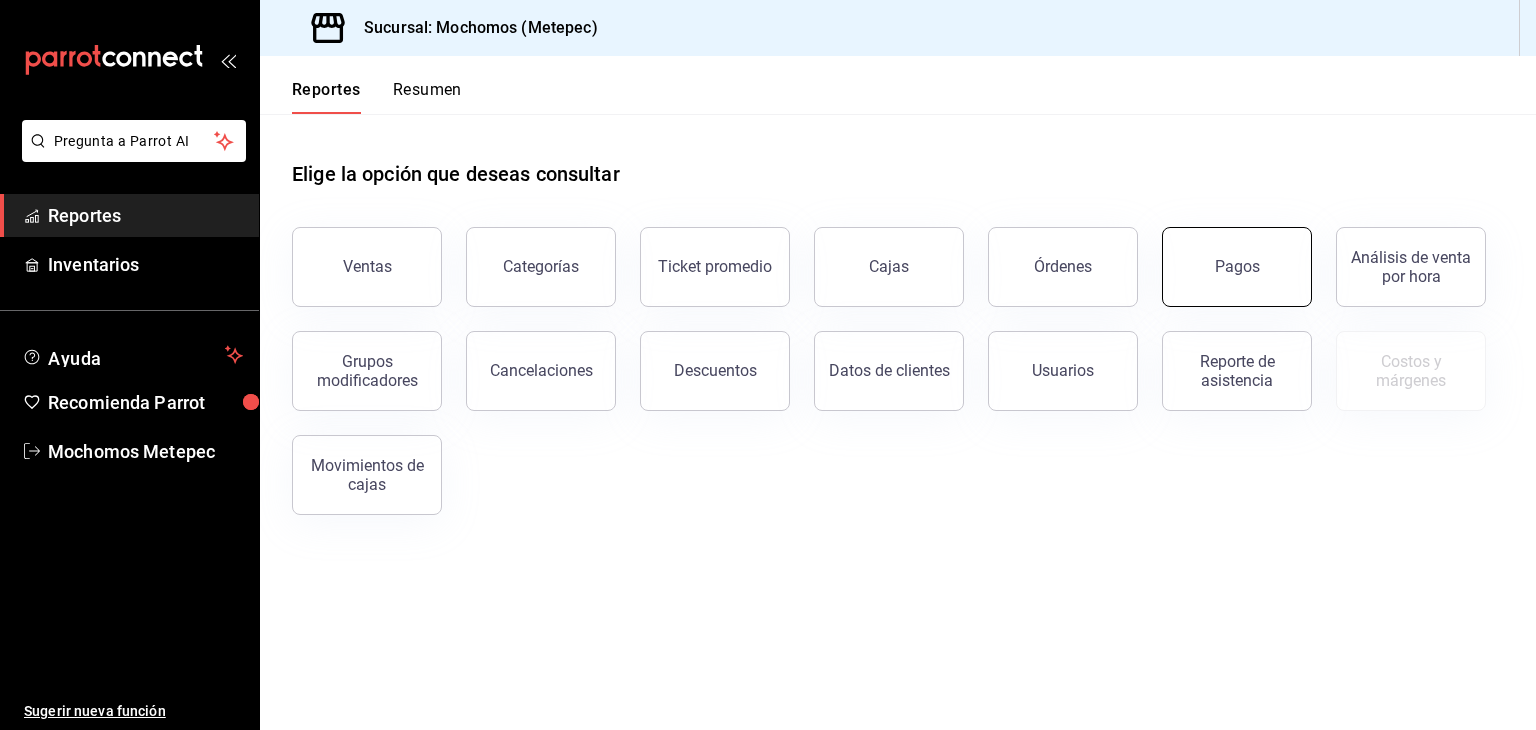 click on "Pagos" at bounding box center [1237, 267] 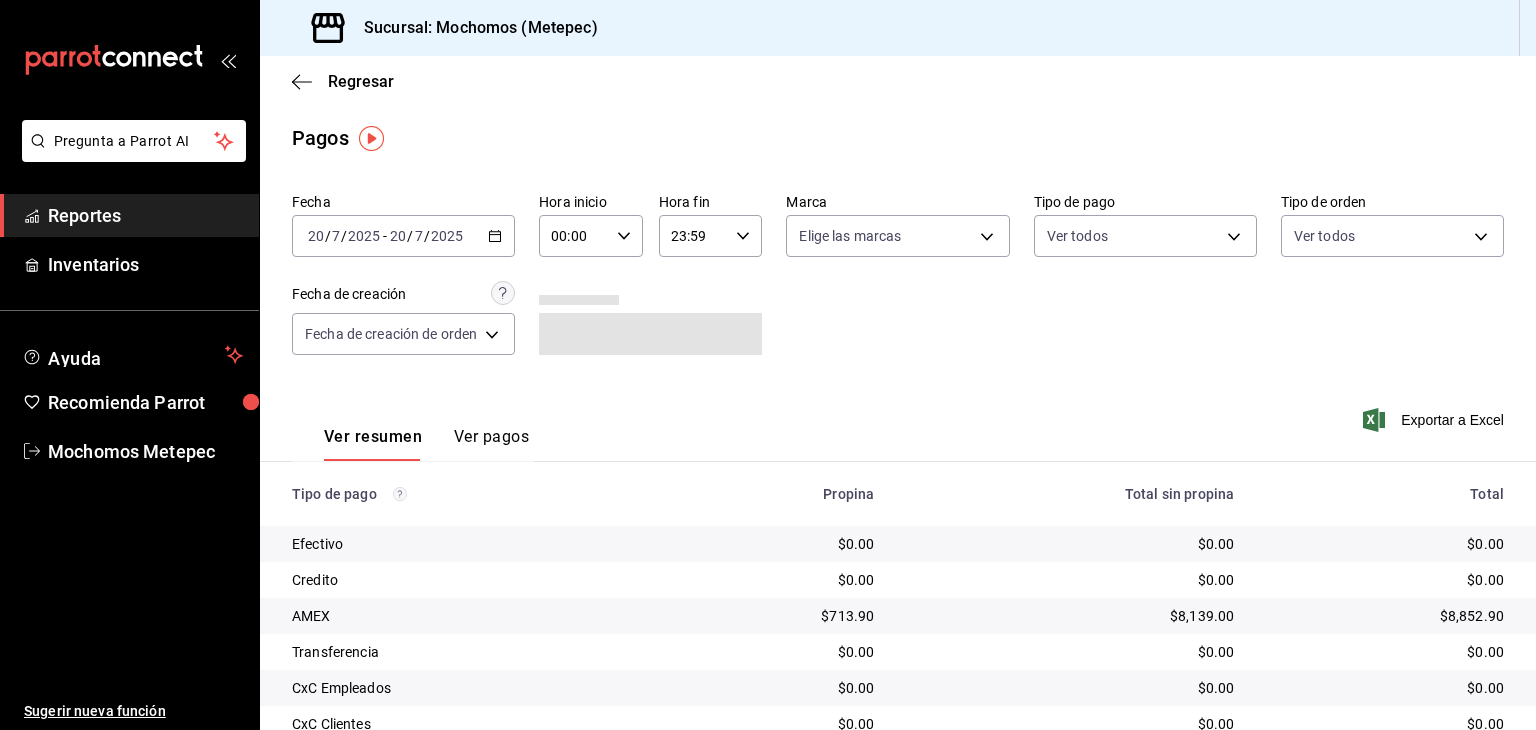 click on "[DATE] [DATE] - [DATE] [DATE]" at bounding box center [403, 236] 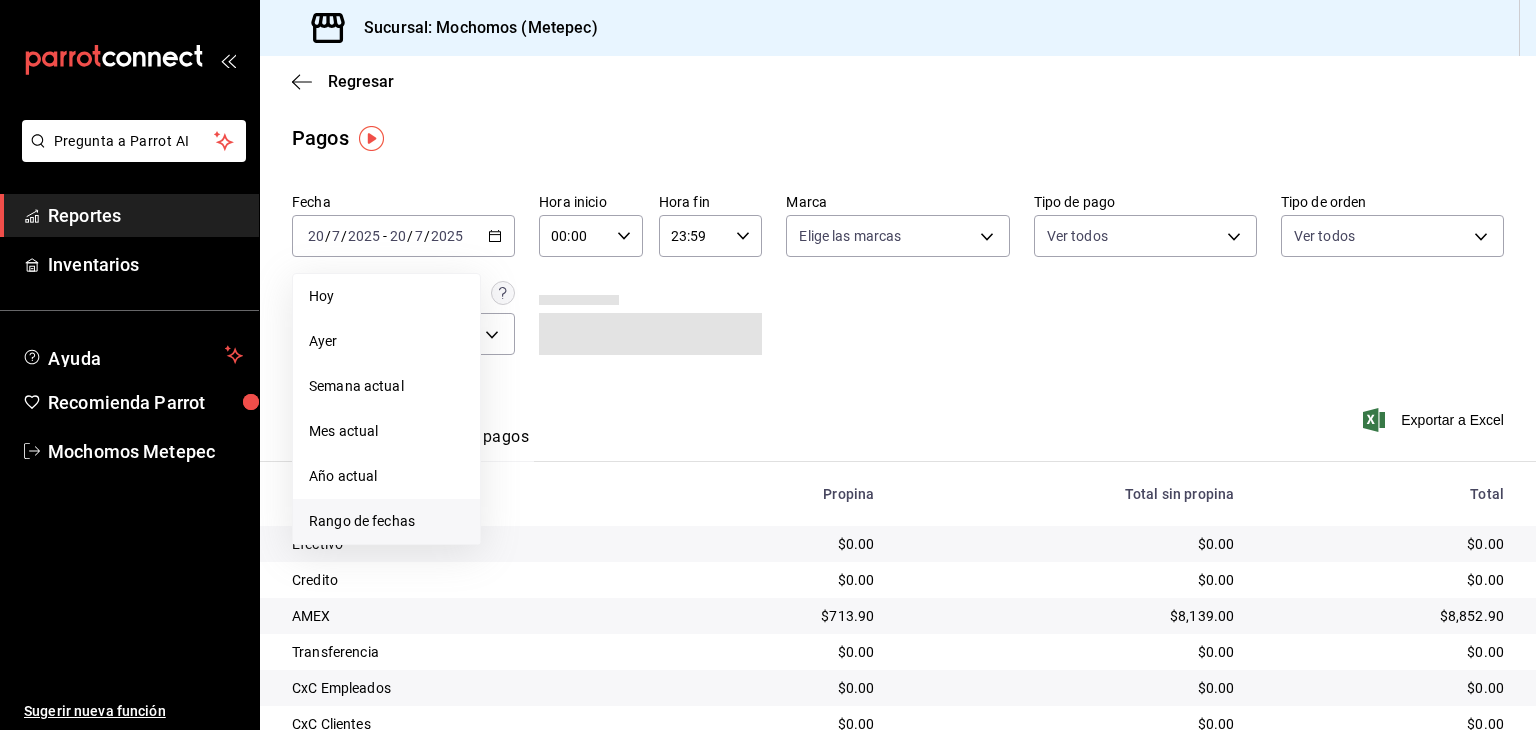 click on "Rango de fechas" at bounding box center (386, 521) 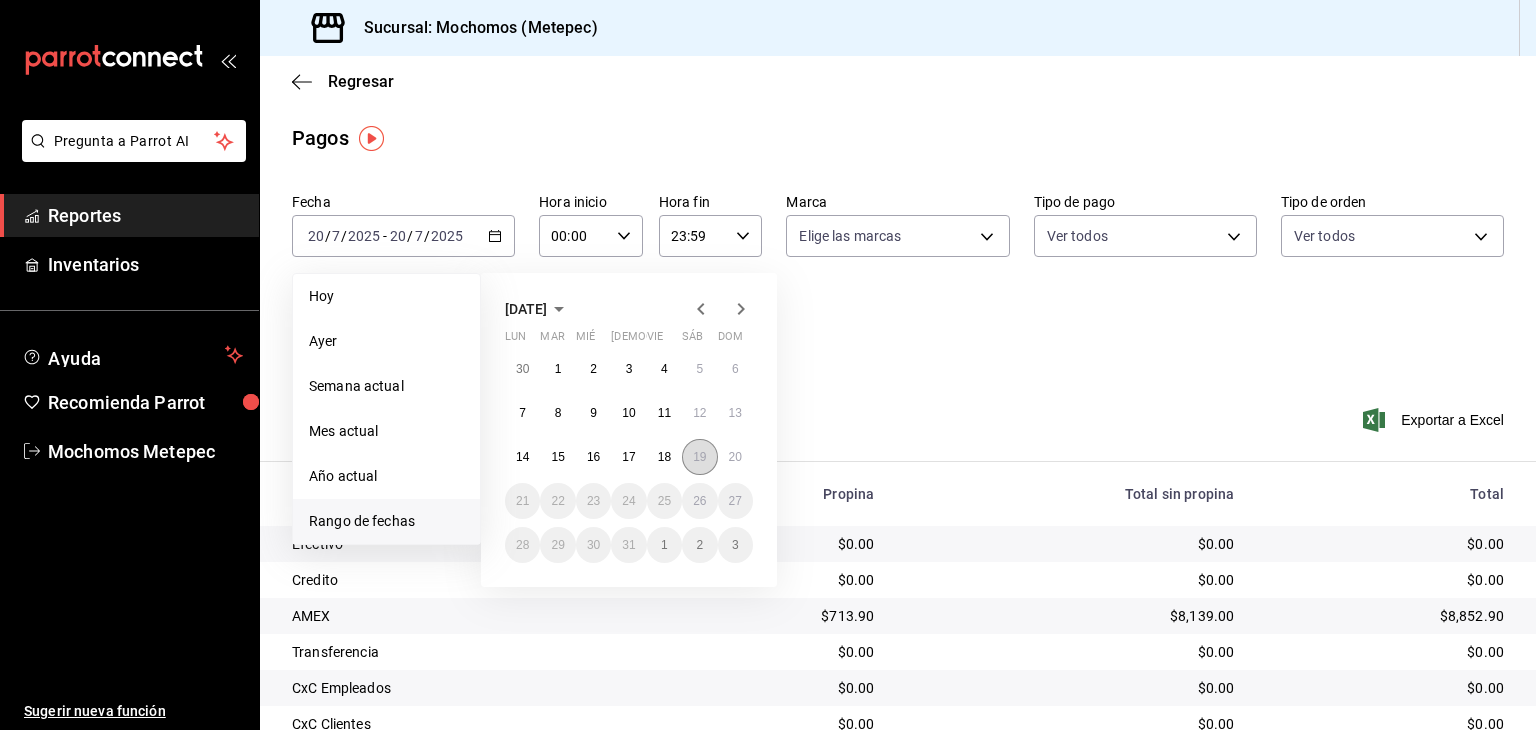 click on "19" at bounding box center (699, 457) 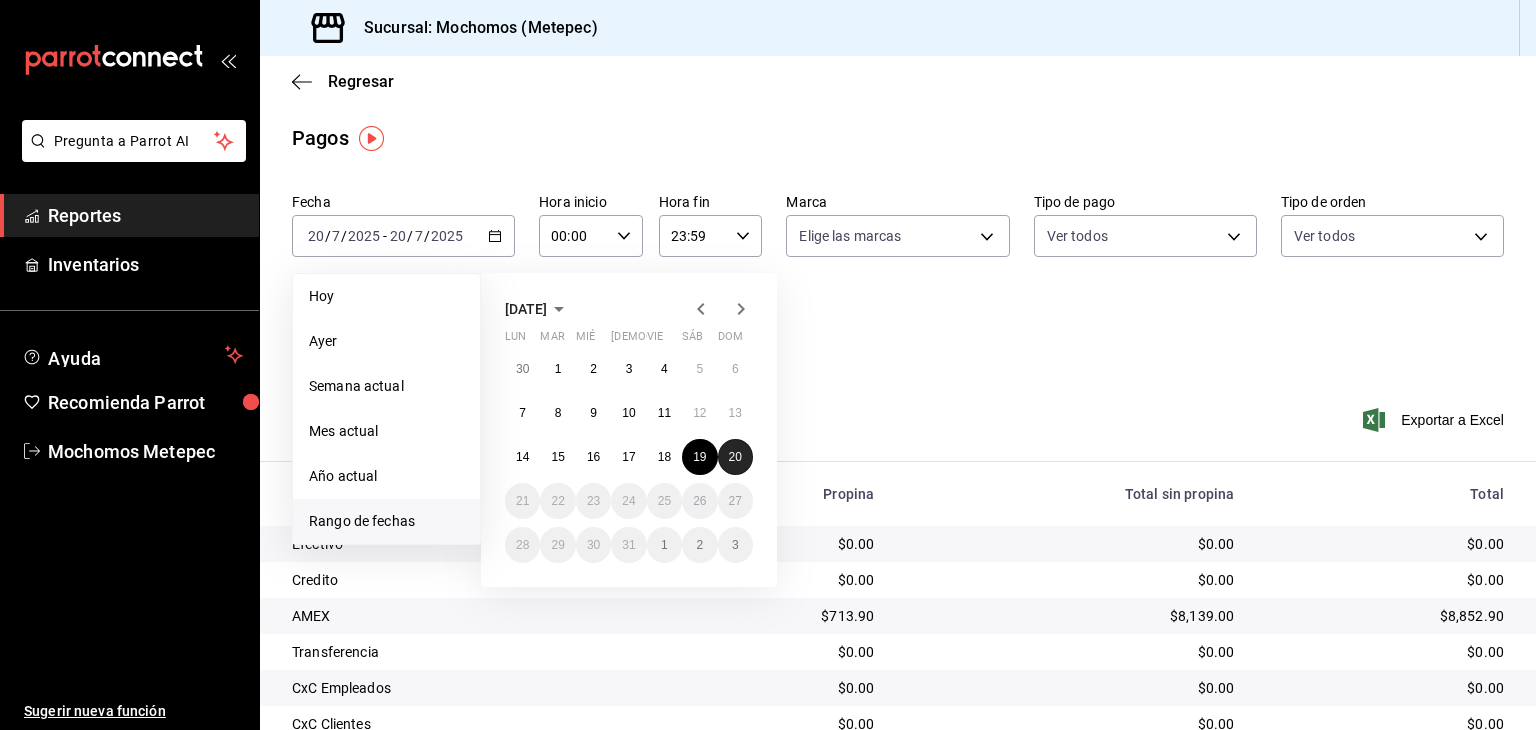 click on "20" at bounding box center [735, 457] 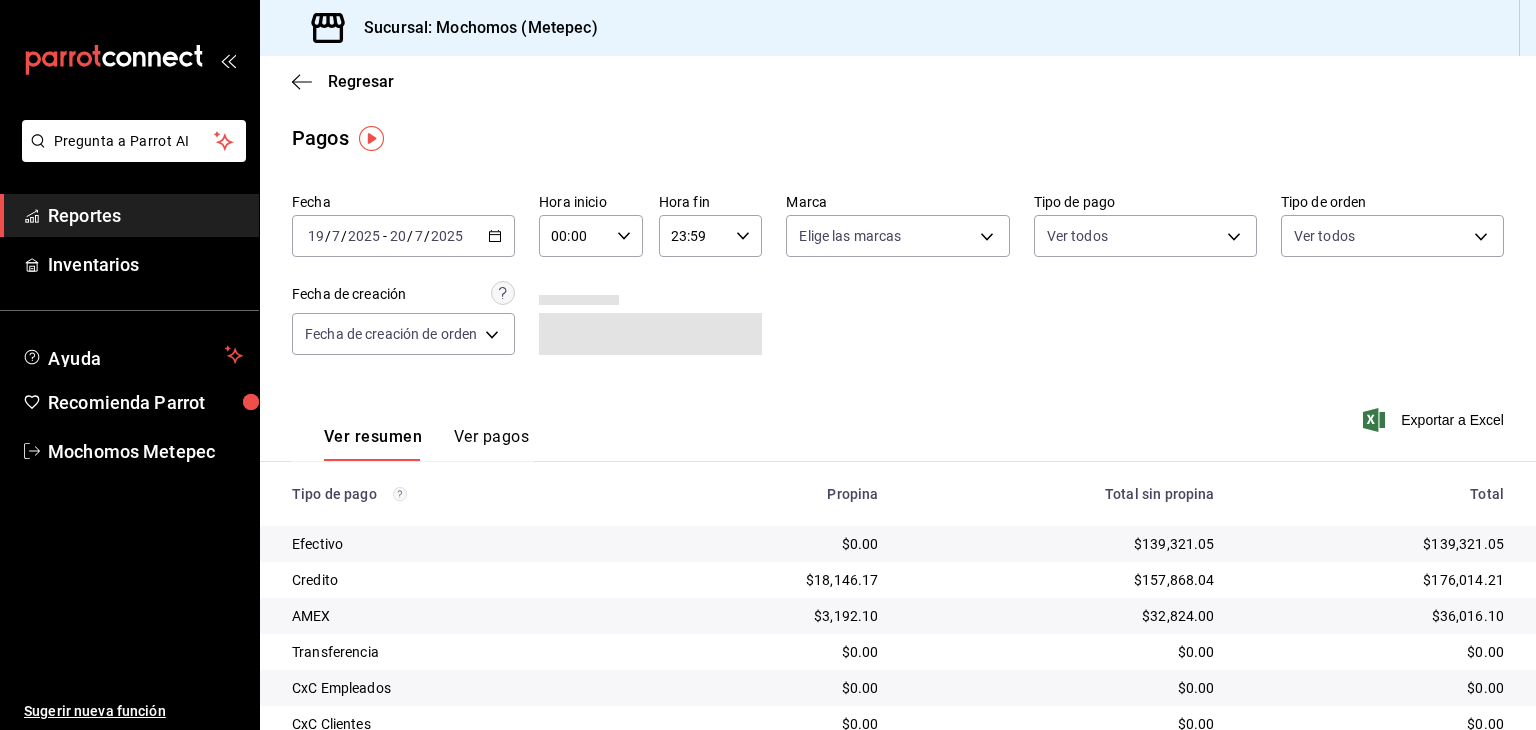 click on "00:00" at bounding box center [574, 236] 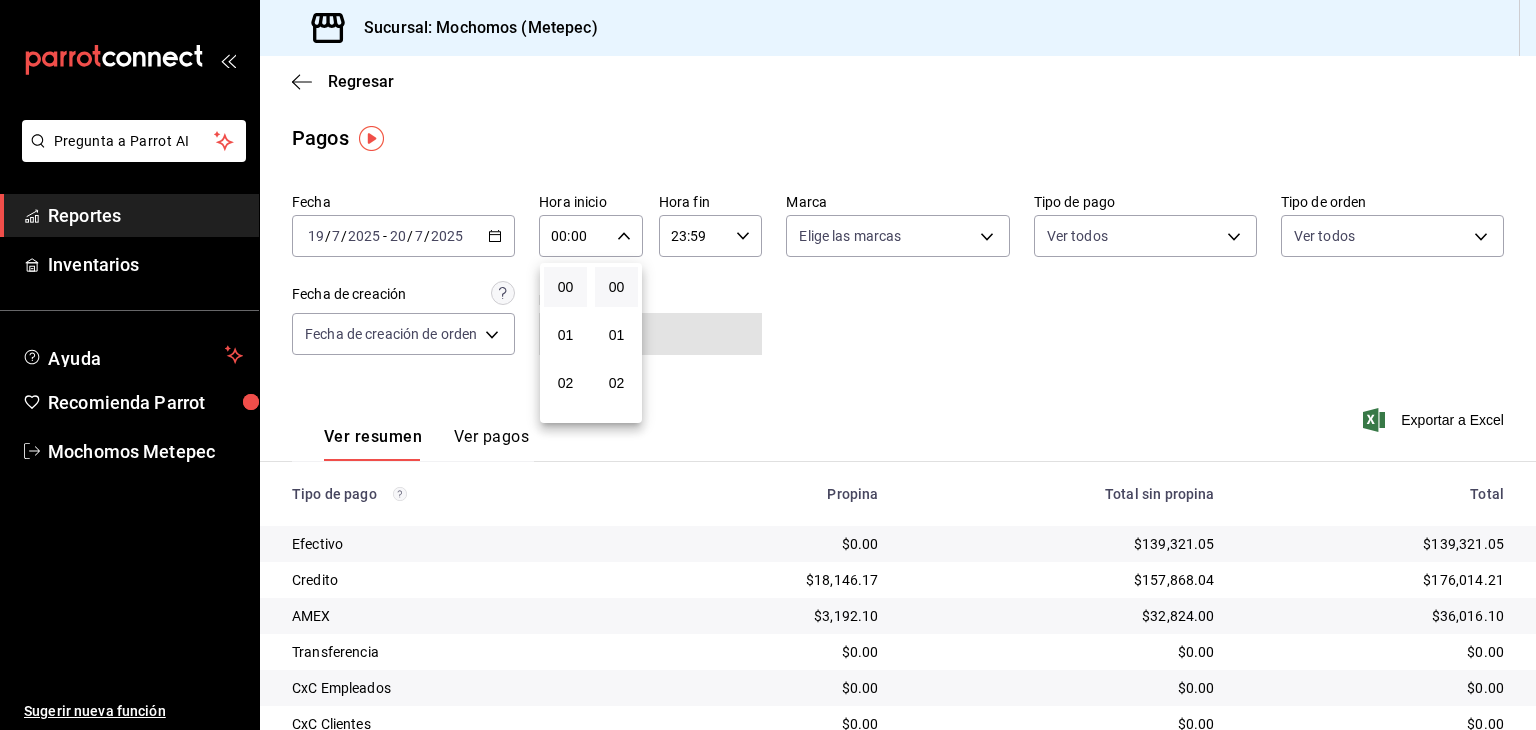 click at bounding box center (768, 365) 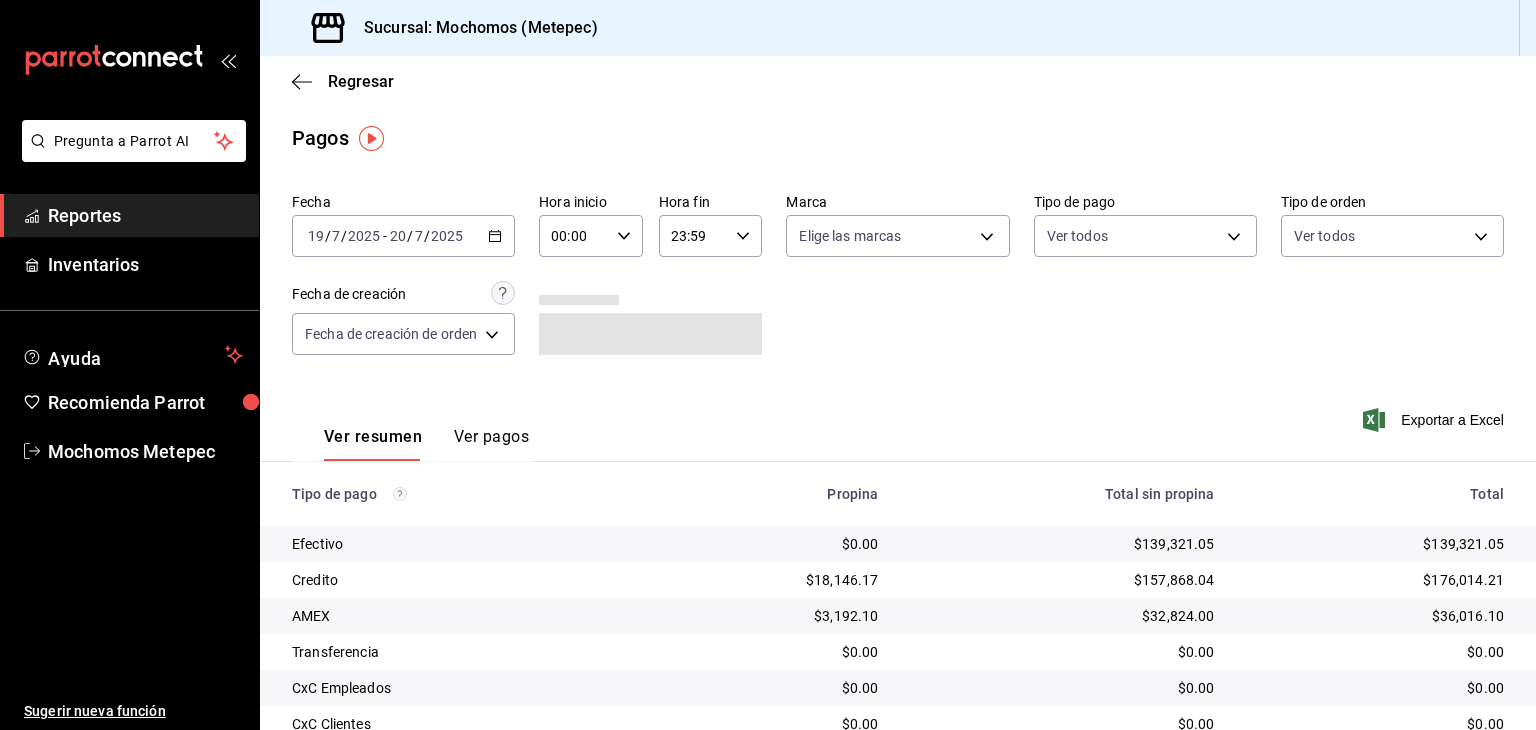 click on "00:00" at bounding box center [574, 236] 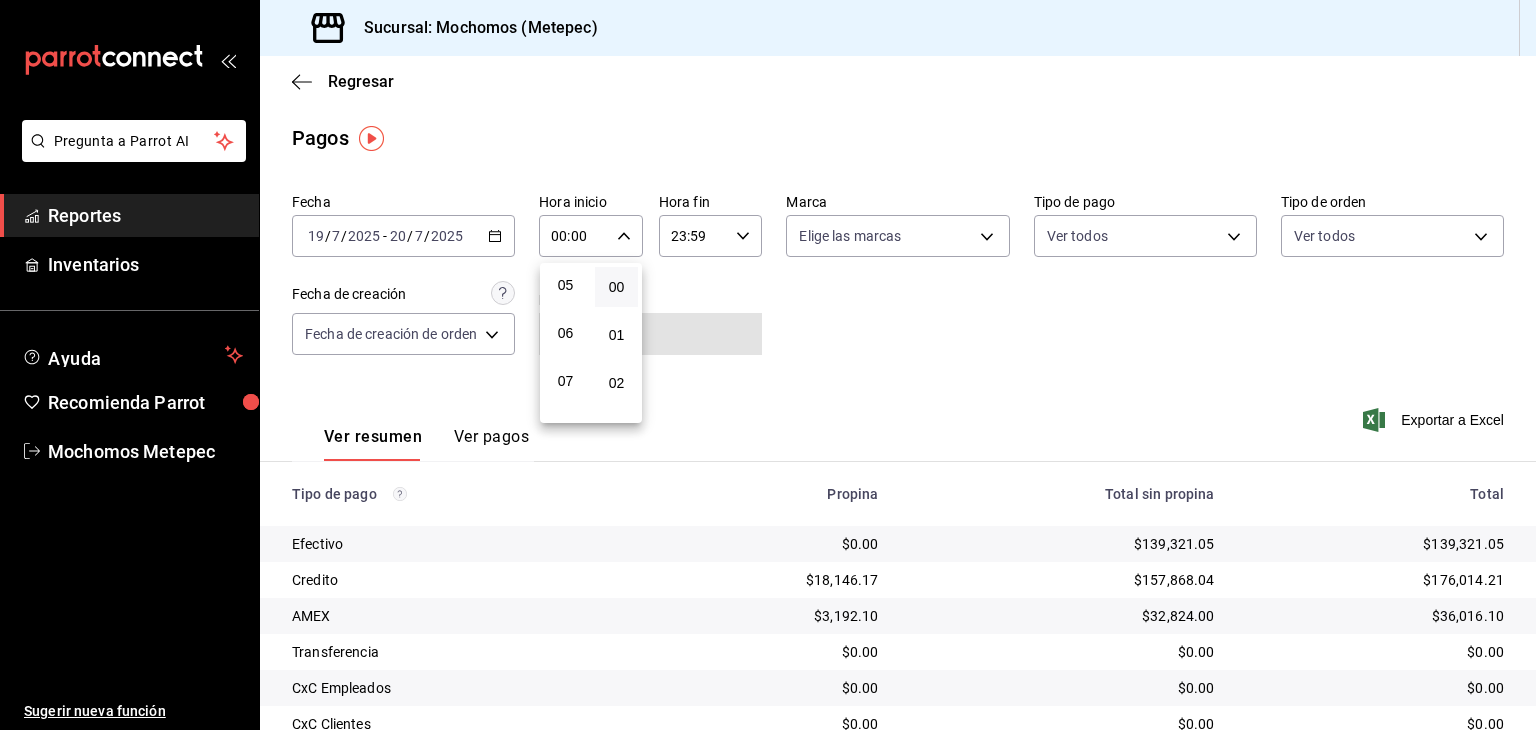scroll, scrollTop: 230, scrollLeft: 0, axis: vertical 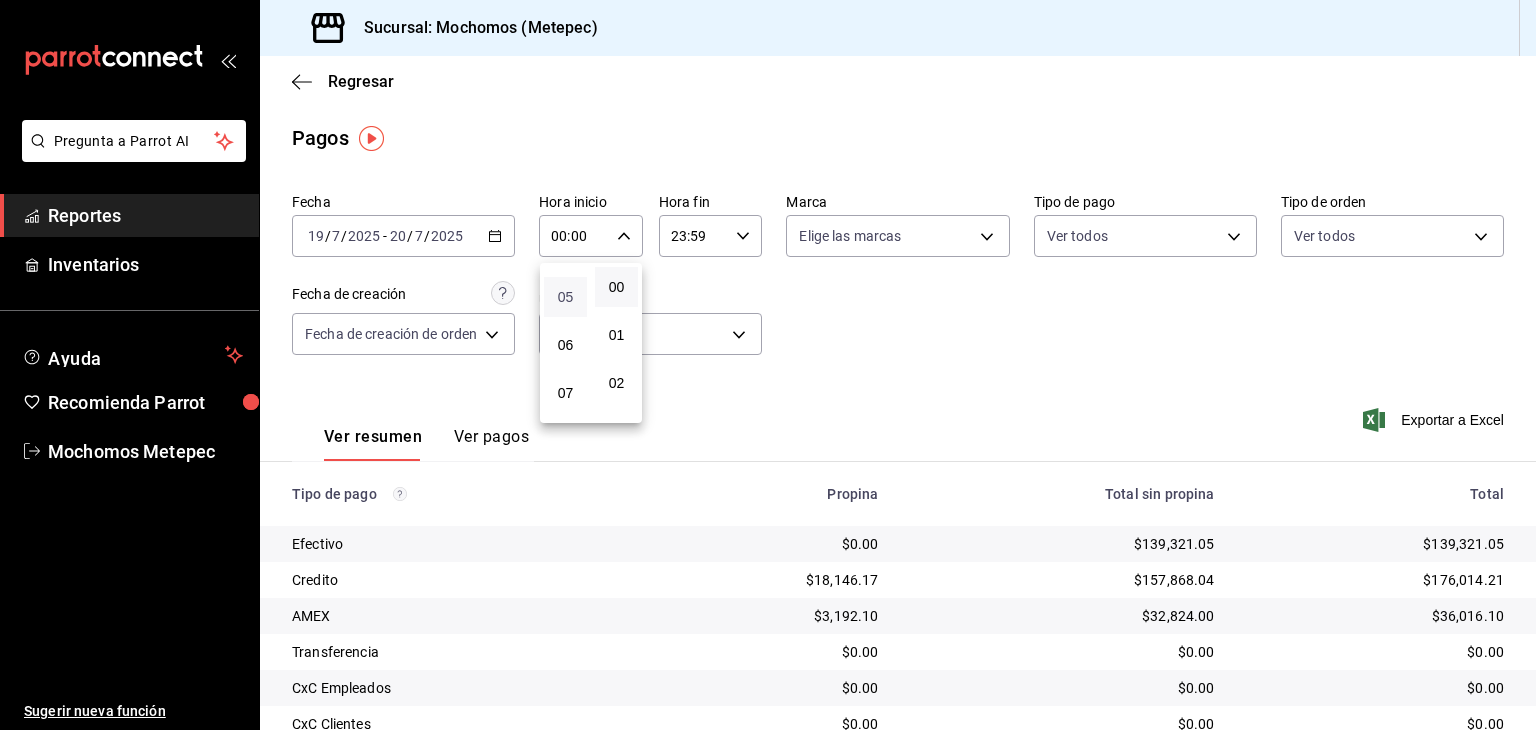 click on "05" at bounding box center (565, 297) 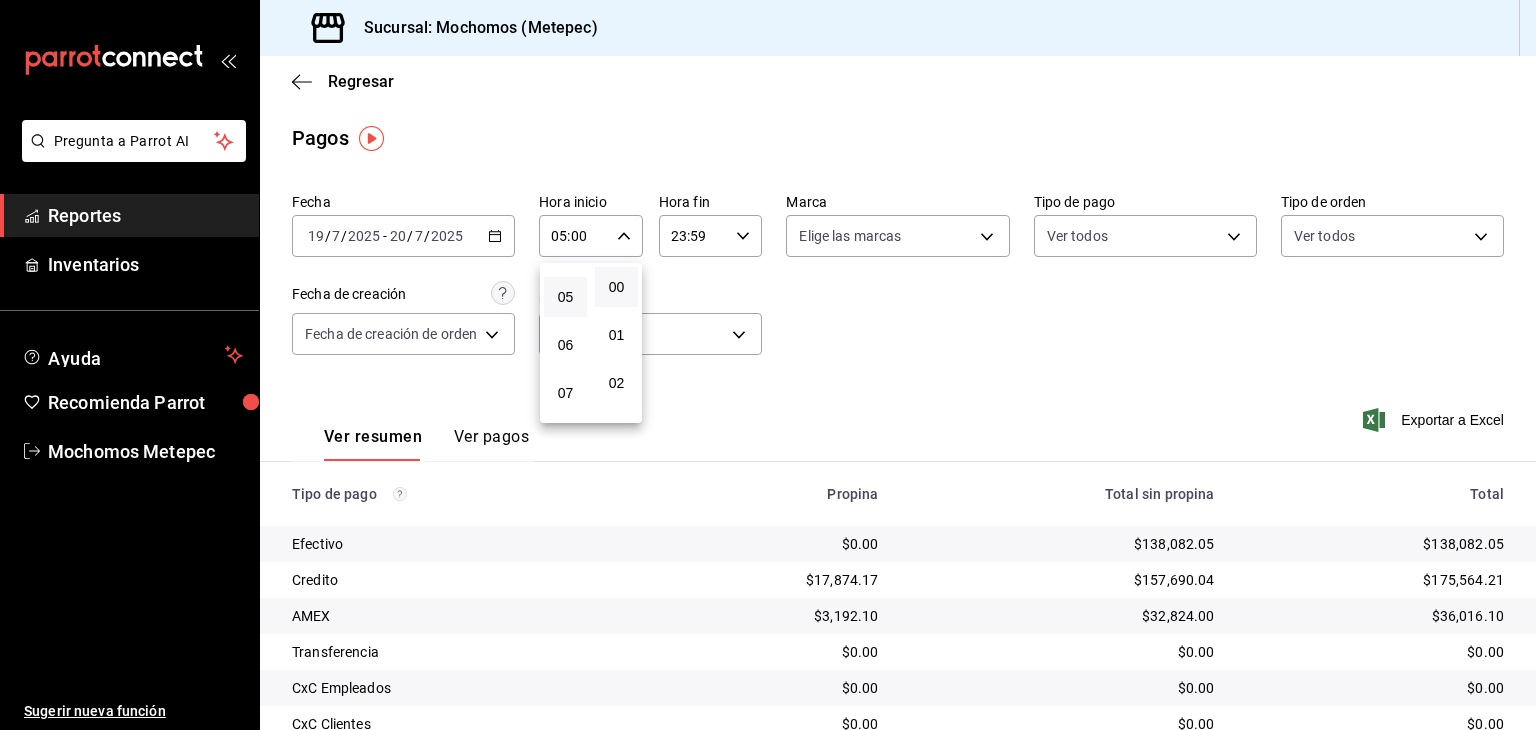 click at bounding box center [768, 365] 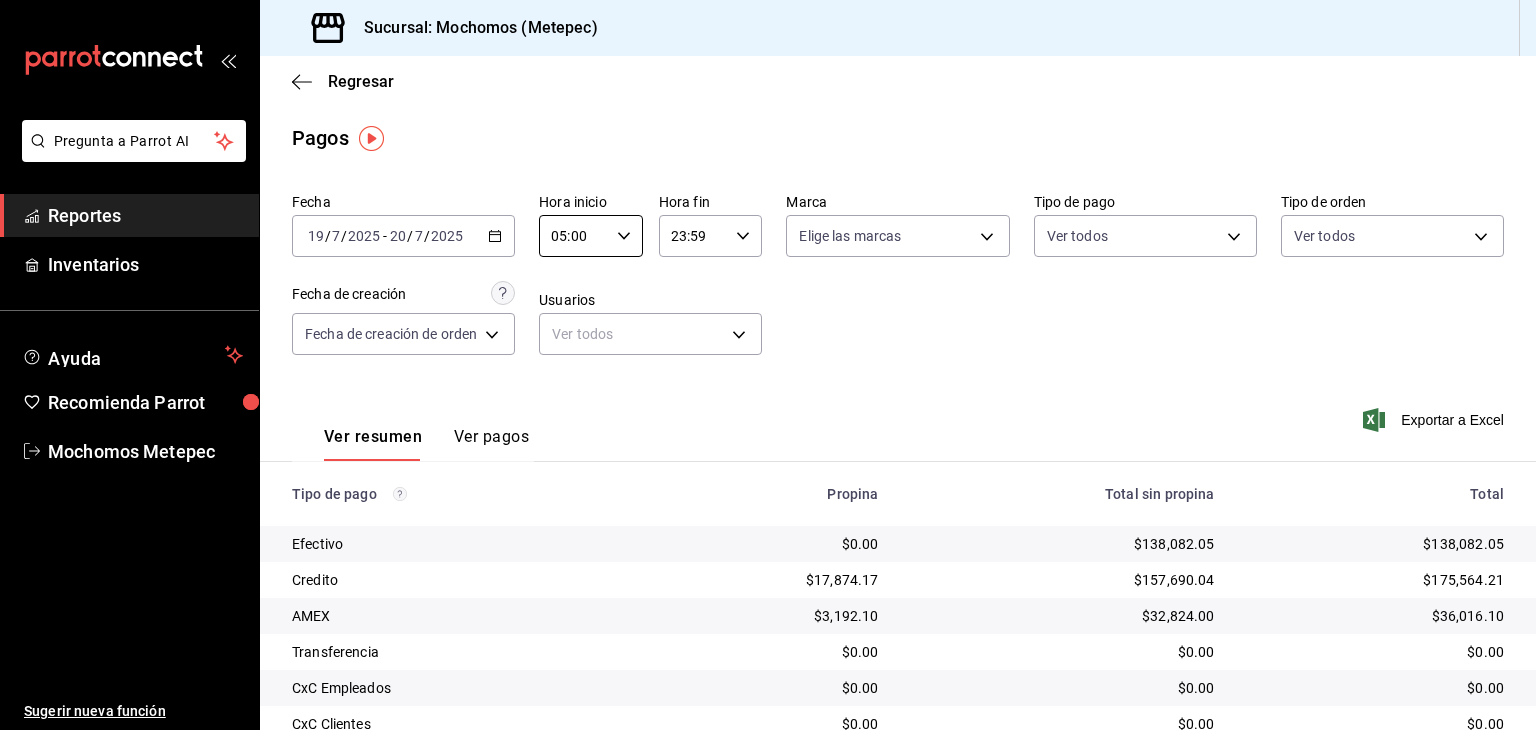 click on "23:59" at bounding box center [694, 236] 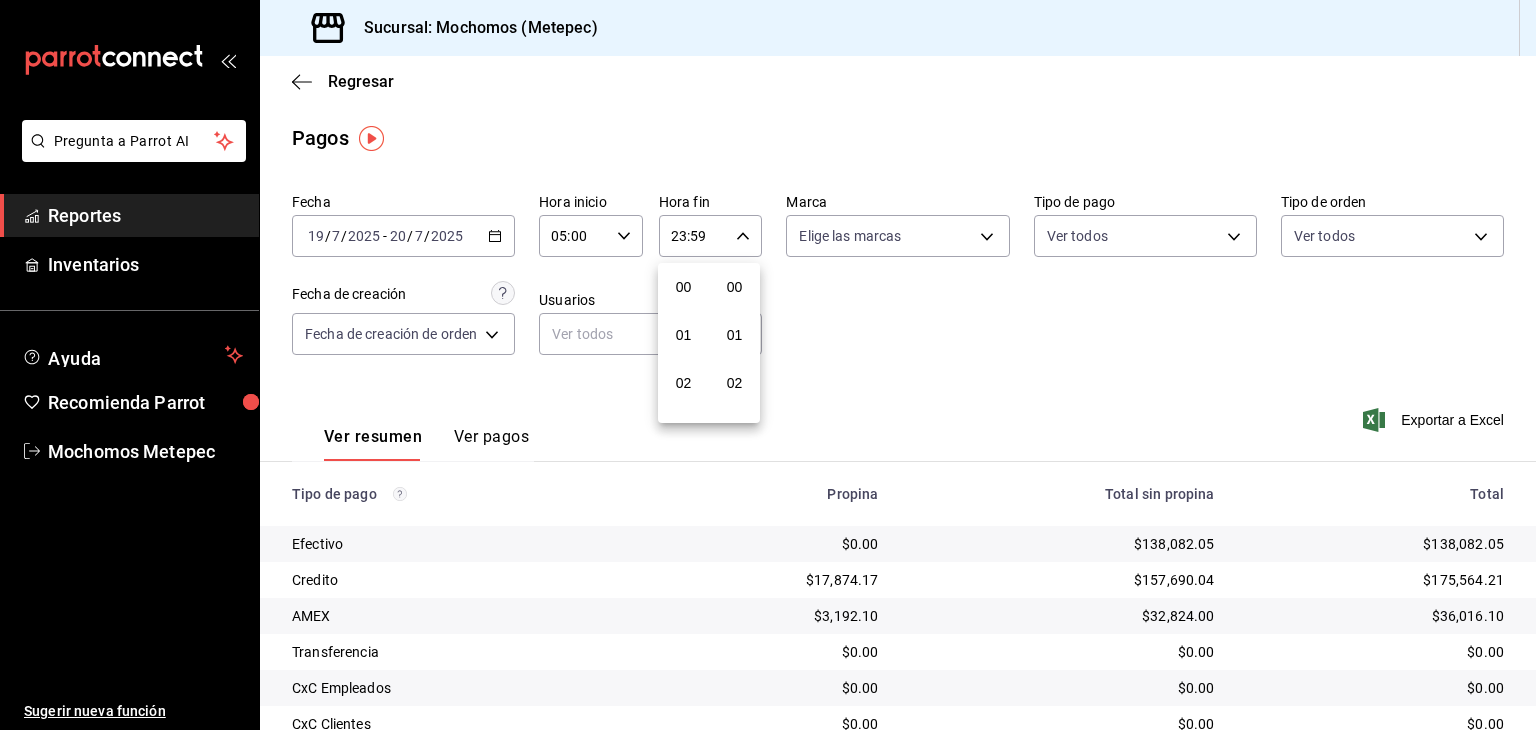 scroll, scrollTop: 1011, scrollLeft: 0, axis: vertical 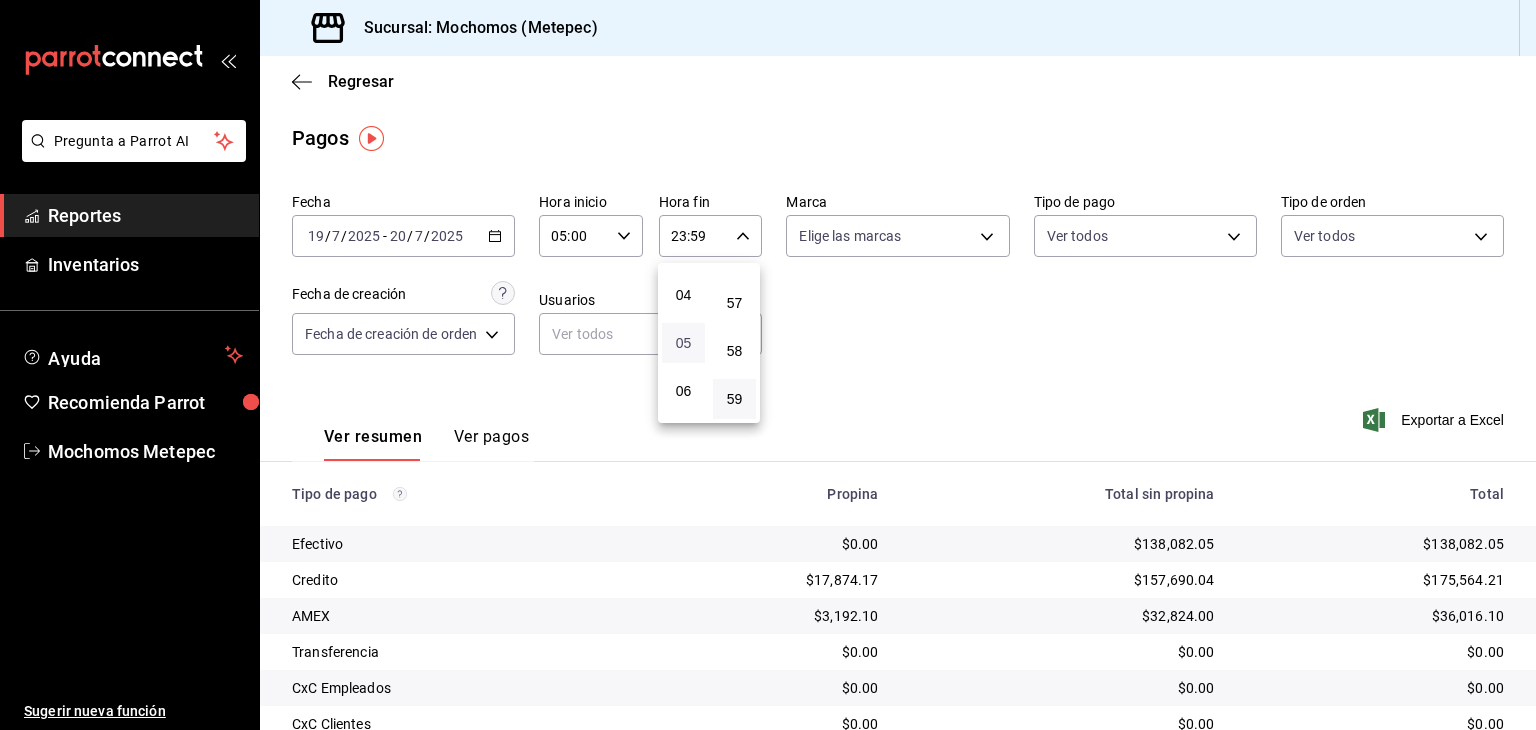 click on "05" at bounding box center [683, 343] 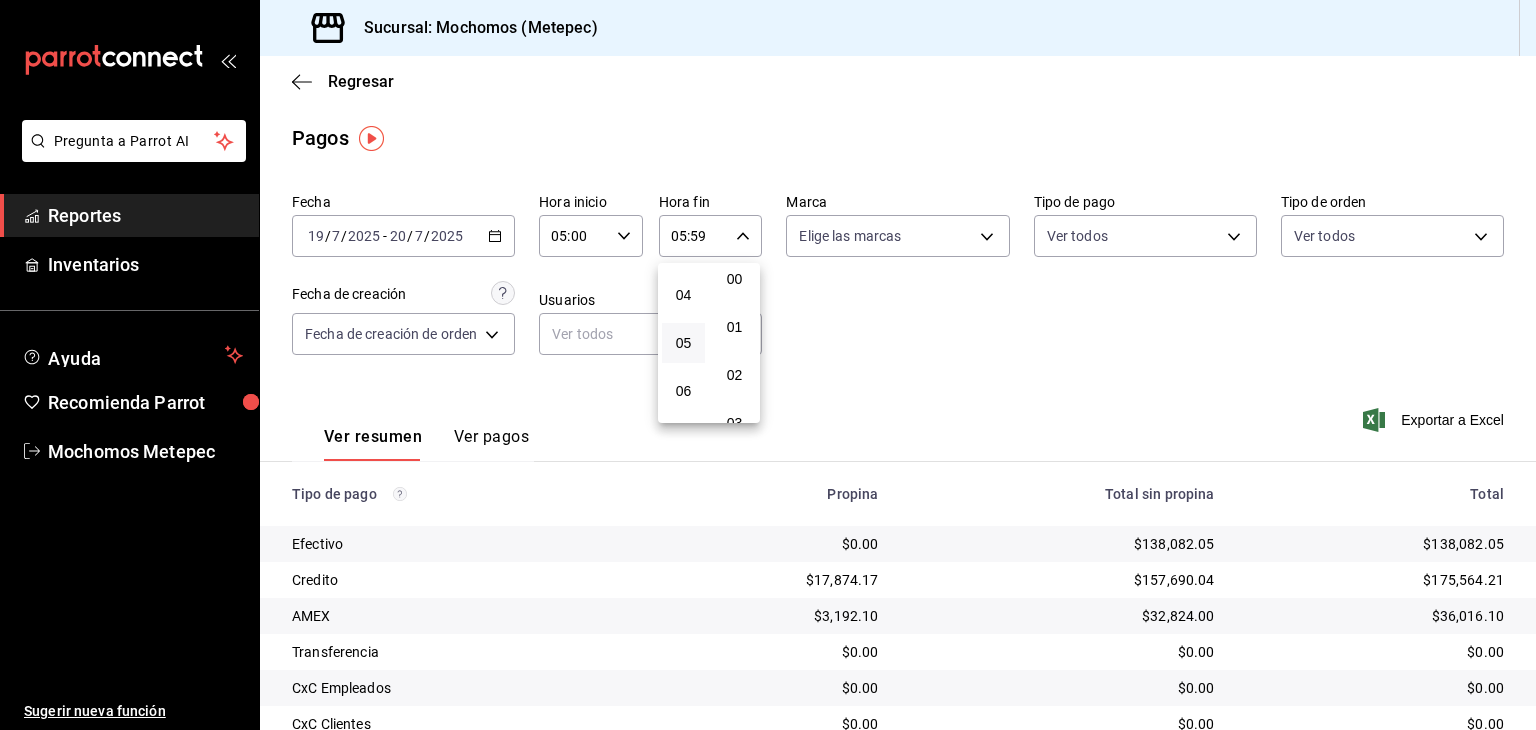 scroll, scrollTop: 0, scrollLeft: 0, axis: both 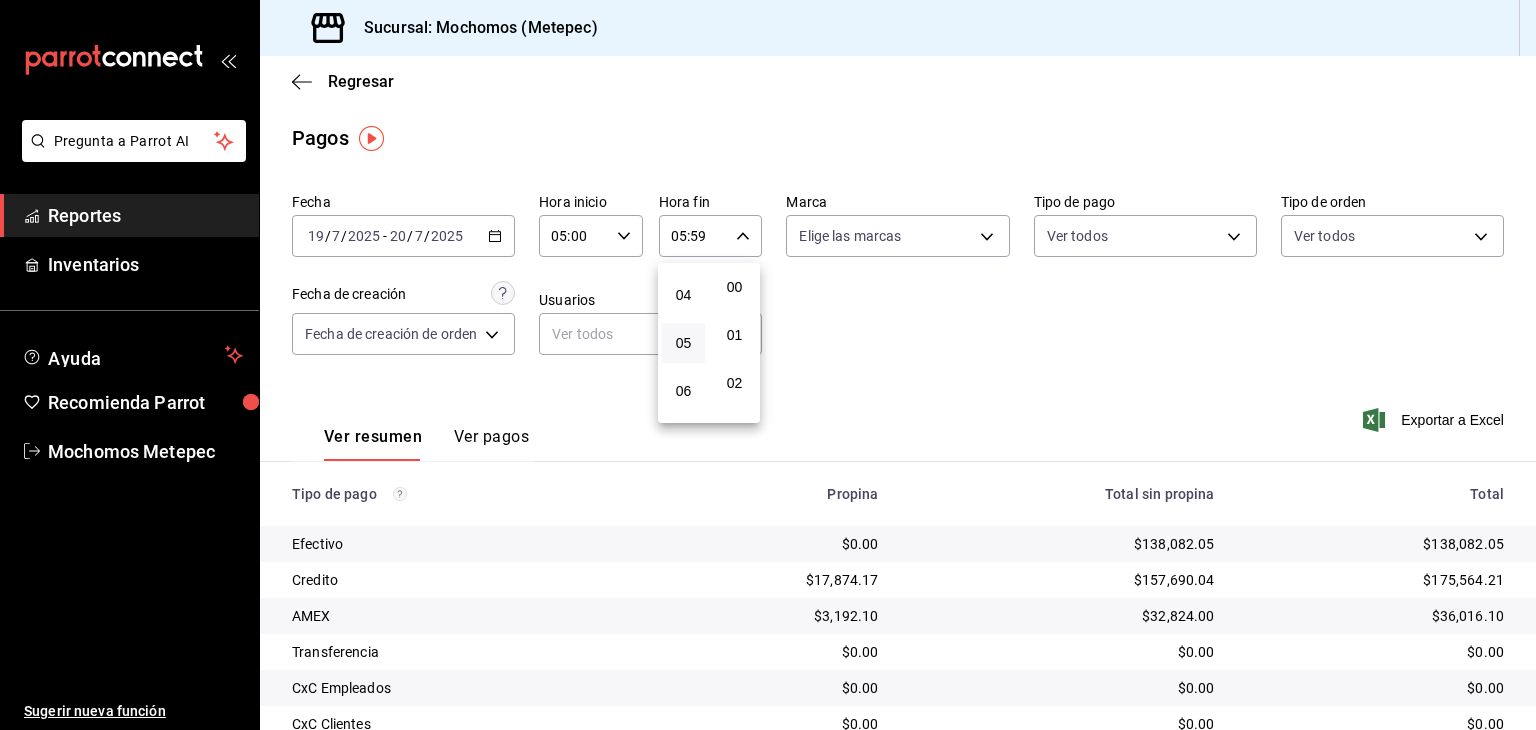 click on "00" at bounding box center (734, 287) 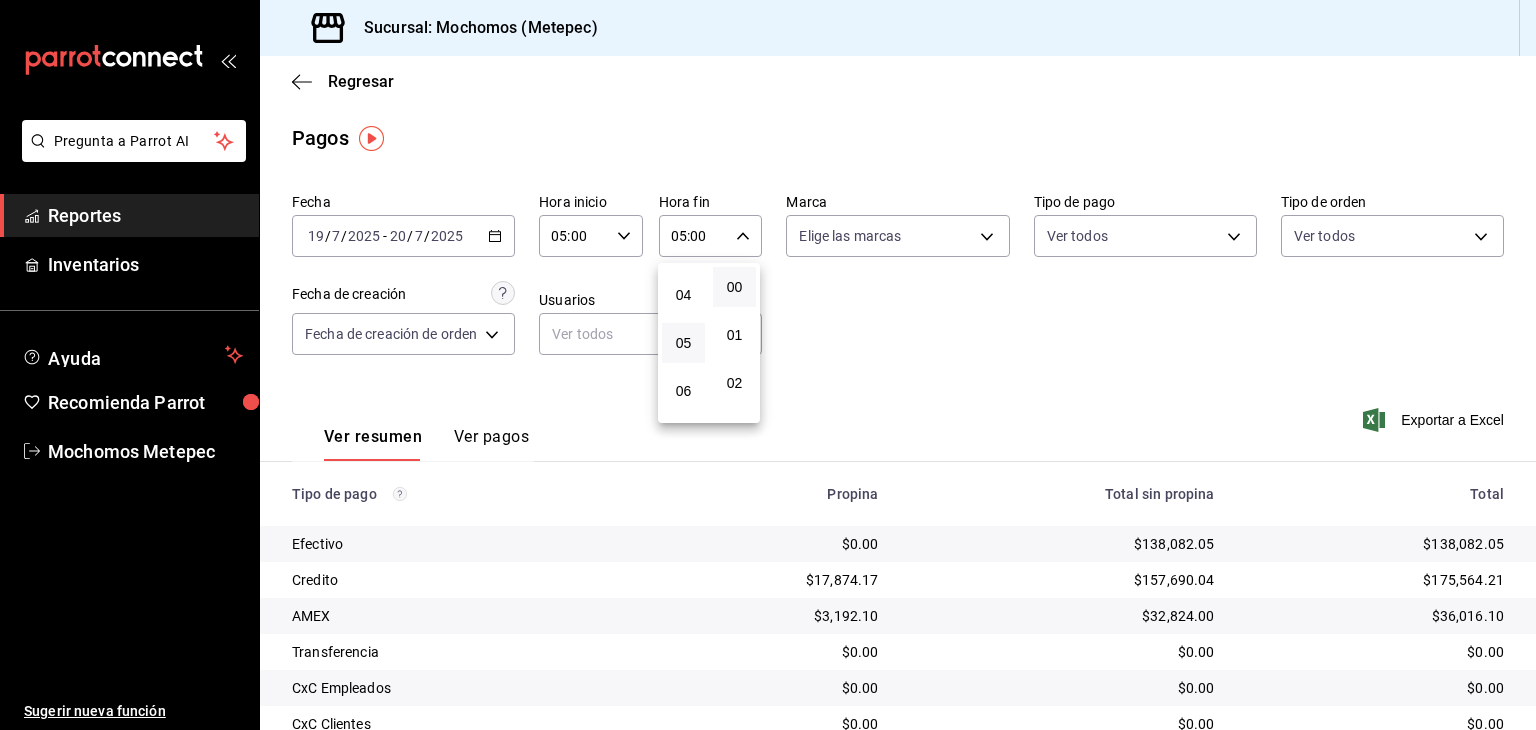 click at bounding box center [768, 365] 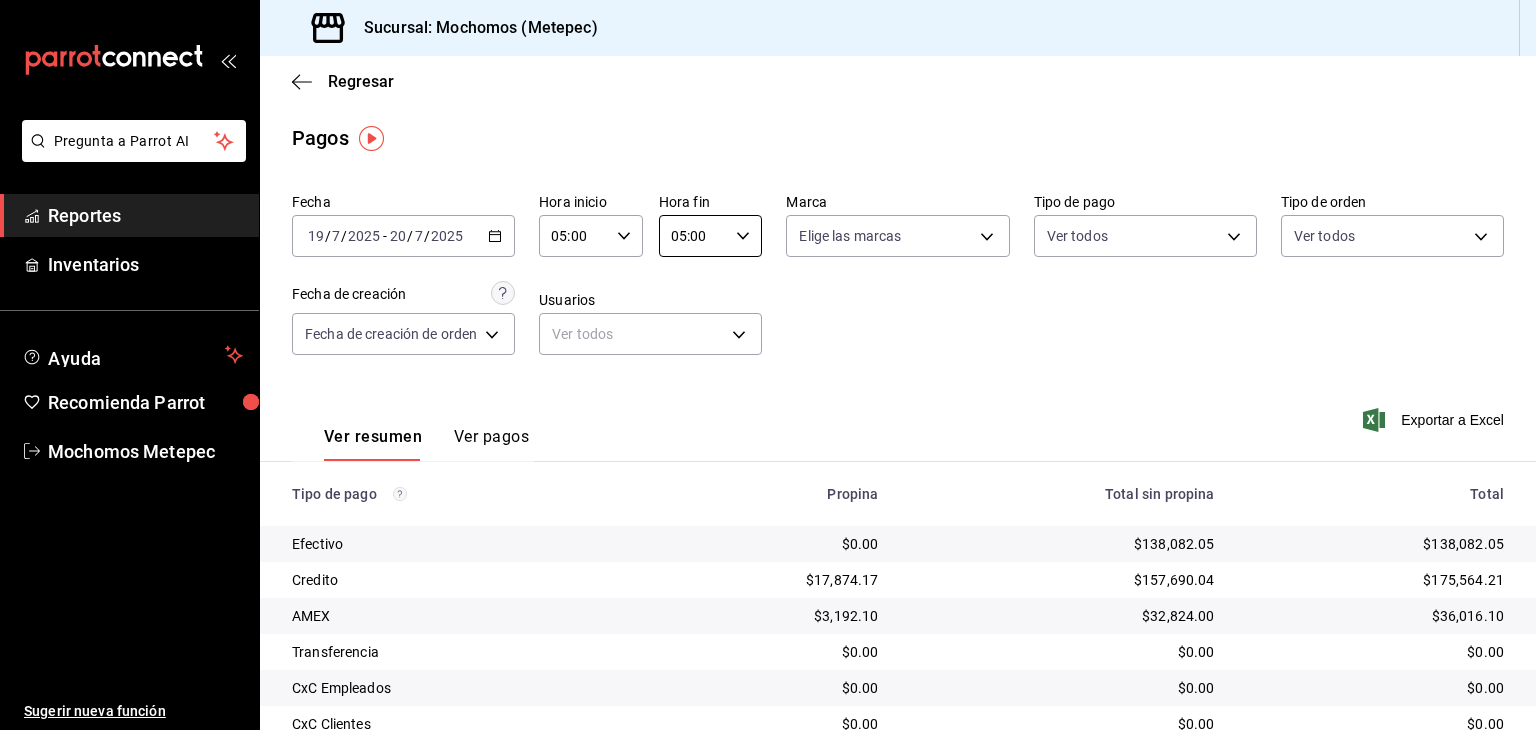 click on "Pregunta a Parrot AI Reportes   Inventarios   Ayuda Recomienda Parrot   Mochomos Metepec   Sugerir nueva función   Sucursal: Mochomos (Metepec) Regresar Pagos Fecha [DATE] [DATE] - [DATE] [DATE] Hora inicio 05:00 Hora inicio Hora fin 05:00 Hora fin Marca Elige las marcas Tipo de pago Ver todos Tipo de orden Ver todos Fecha de creación   Fecha de creación de orden ORDER Usuarios Ver todos null Ver resumen Ver pagos Exportar a Excel Tipo de pago   Propina Total sin propina Total Efectivo $0.00 $138,082.05 $138,082.05 Credito $17,874.17 $157,690.04 $175,564.21 AMEX $3,192.10 $32,824.00 $36,016.10 Transferencia $0.00 $0.00 $0.00 CxC Empleados $0.00 $0.00 $0.00 CxC Clientes $0.00 $0.00 $0.00 Debito $14,596.70 $127,432.11 $142,028.81 USD $0.00 $0.00 $0.00 Rappi $0.00 $0.00 $0.00 Total $35,662.97 $456,028.20 $491,691.17 Pregunta a Parrot AI Reportes   Inventarios   Ayuda Recomienda Parrot   Mochomos Metepec   Sugerir nueva función   GANA 1 MES GRATIS EN TU SUSCRIPCIÓN AQUÍ Ir a video" at bounding box center (768, 365) 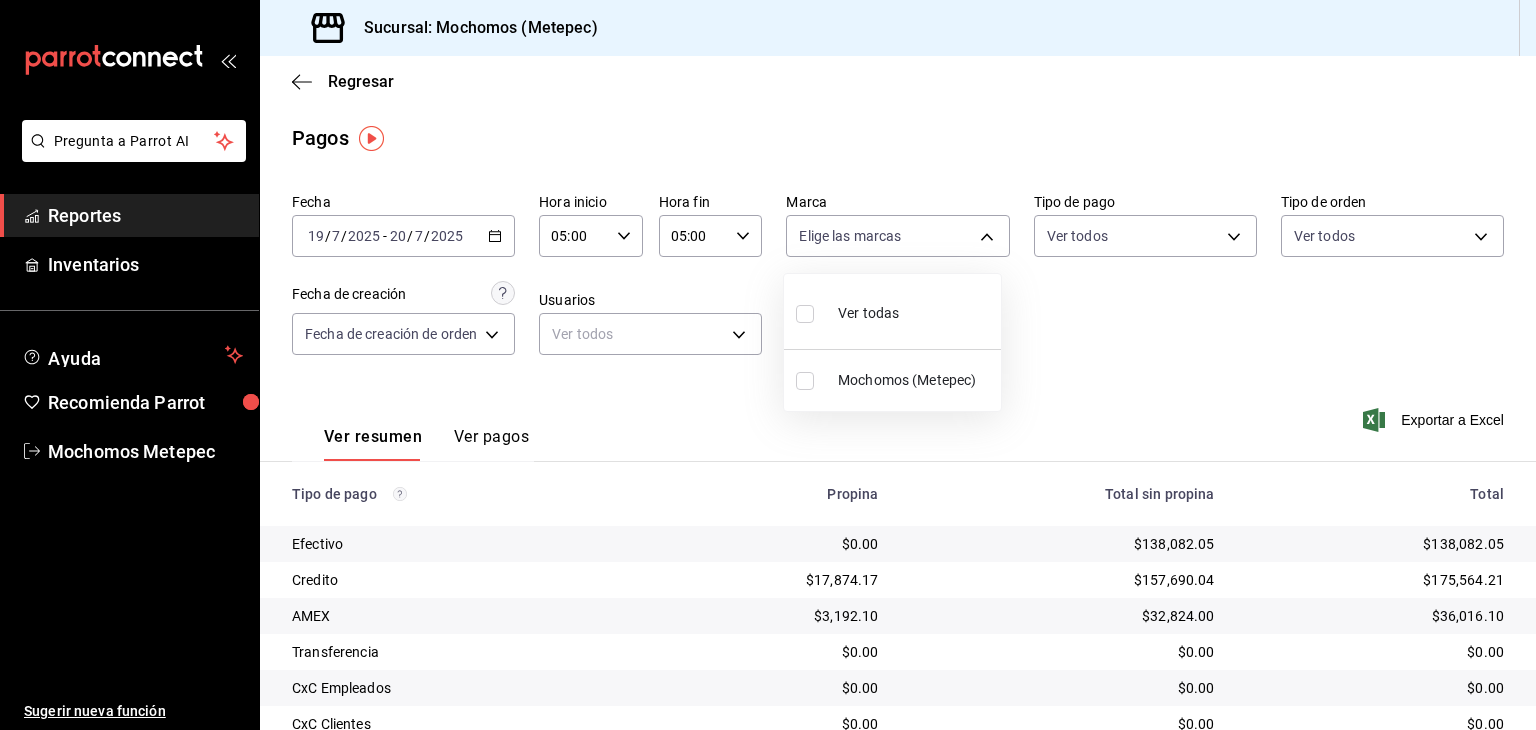 click at bounding box center (805, 314) 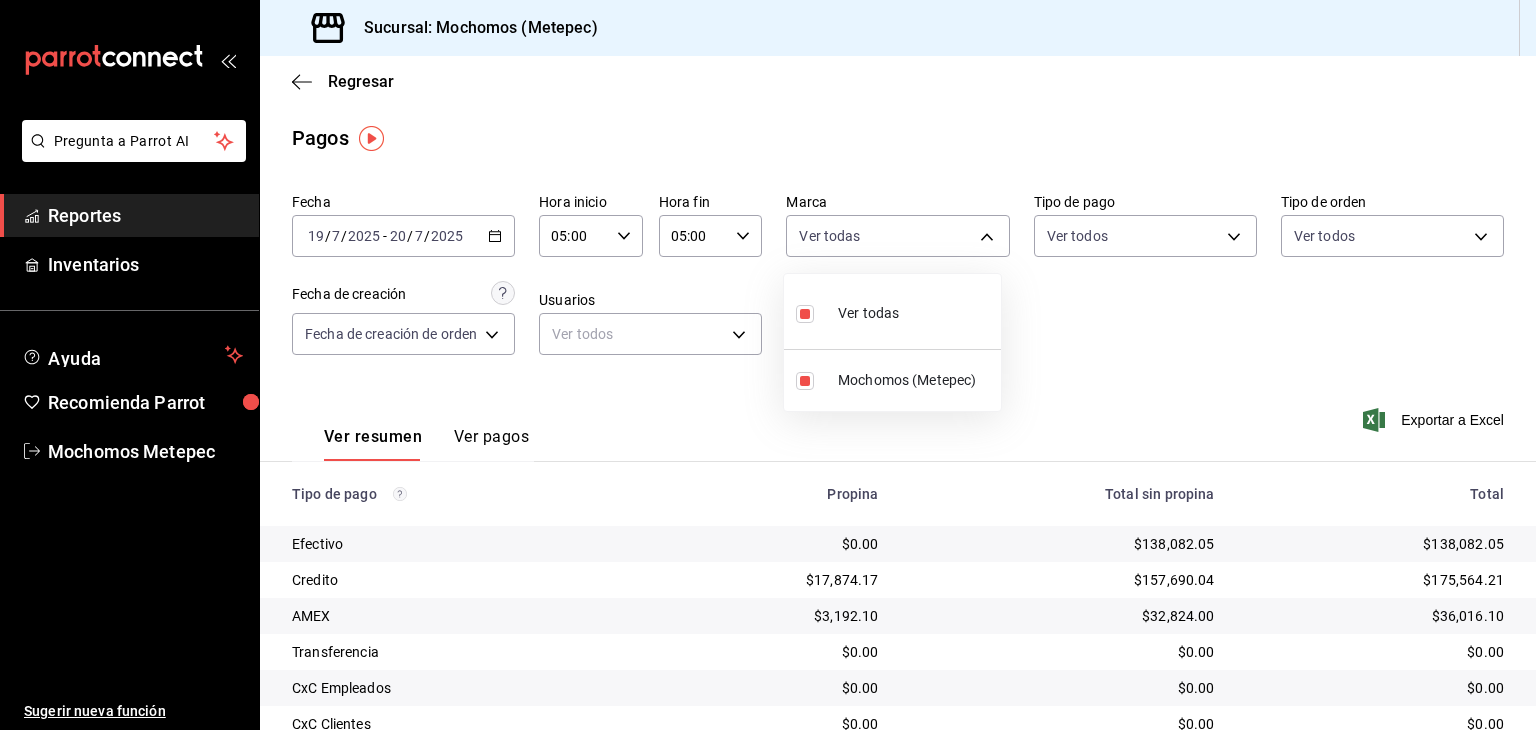 click at bounding box center (768, 365) 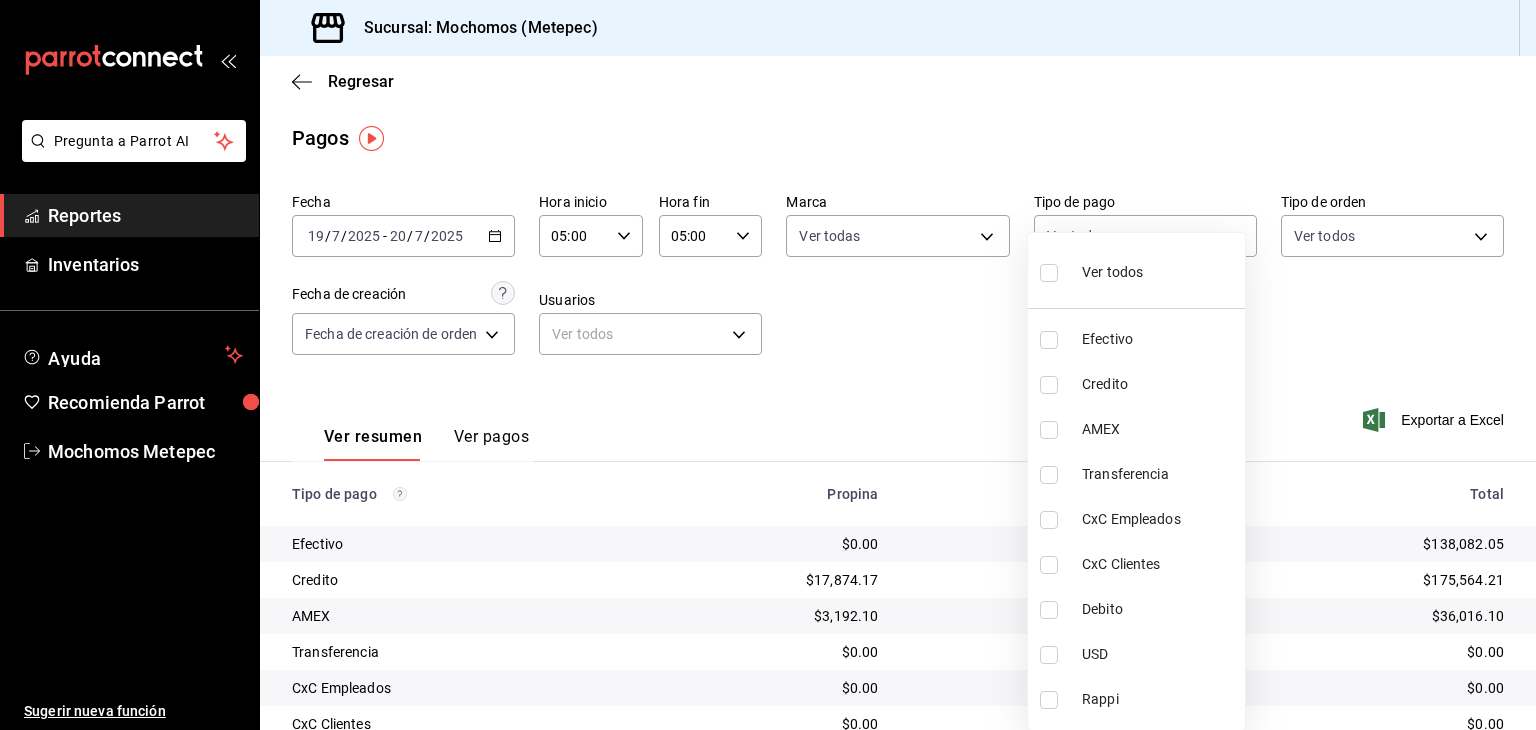 click on "Pregunta a Parrot AI Reportes   Inventarios   Ayuda Recomienda Parrot   Mochomos Metepec   Sugerir nueva función   Sucursal: Mochomos ([GEOGRAPHIC_DATA]) Regresar Pagos Fecha [DATE] [DATE] - [DATE] [DATE] Hora inicio 05:00 Hora inicio Hora fin 05:00 Hora fin Marca Ver todas 2365f74e-aa6b-4392-bdf2-72765591bddf Tipo de pago Ver todos Tipo de orden Ver todos Fecha de creación   Fecha de creación de orden ORDER Usuarios Ver todos null Ver resumen Ver pagos Exportar a Excel Tipo de pago   Propina Total sin propina Total Efectivo $0.00 $138,082.05 $138,082.05 Credito $17,874.17 $157,690.04 $175,564.21 AMEX $3,192.10 $32,824.00 $36,016.10 Transferencia $0.00 $0.00 $0.00 CxC Empleados $0.00 $0.00 $0.00 CxC Clientes $0.00 $0.00 $0.00 Debito $14,596.70 $127,432.11 $142,028.81 USD $0.00 $0.00 $0.00 Rappi $0.00 $0.00 $0.00 Total $35,662.97 $456,028.20 $491,691.17 Pregunta a Parrot AI Reportes   Inventarios   Ayuda Recomienda Parrot   Mochomos Metepec   Sugerir nueva función   Ver video tutorial Ver todos" at bounding box center [768, 365] 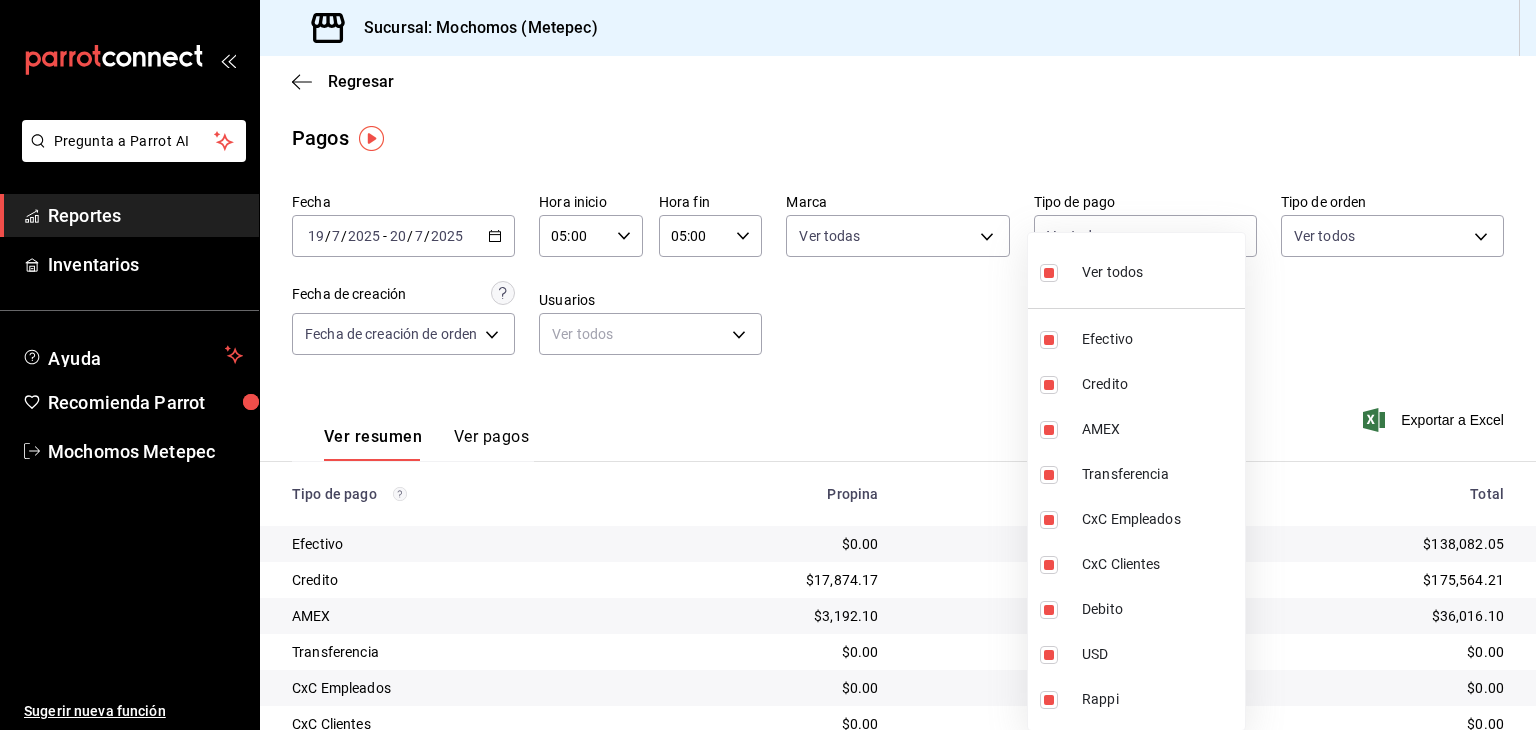 click at bounding box center [768, 365] 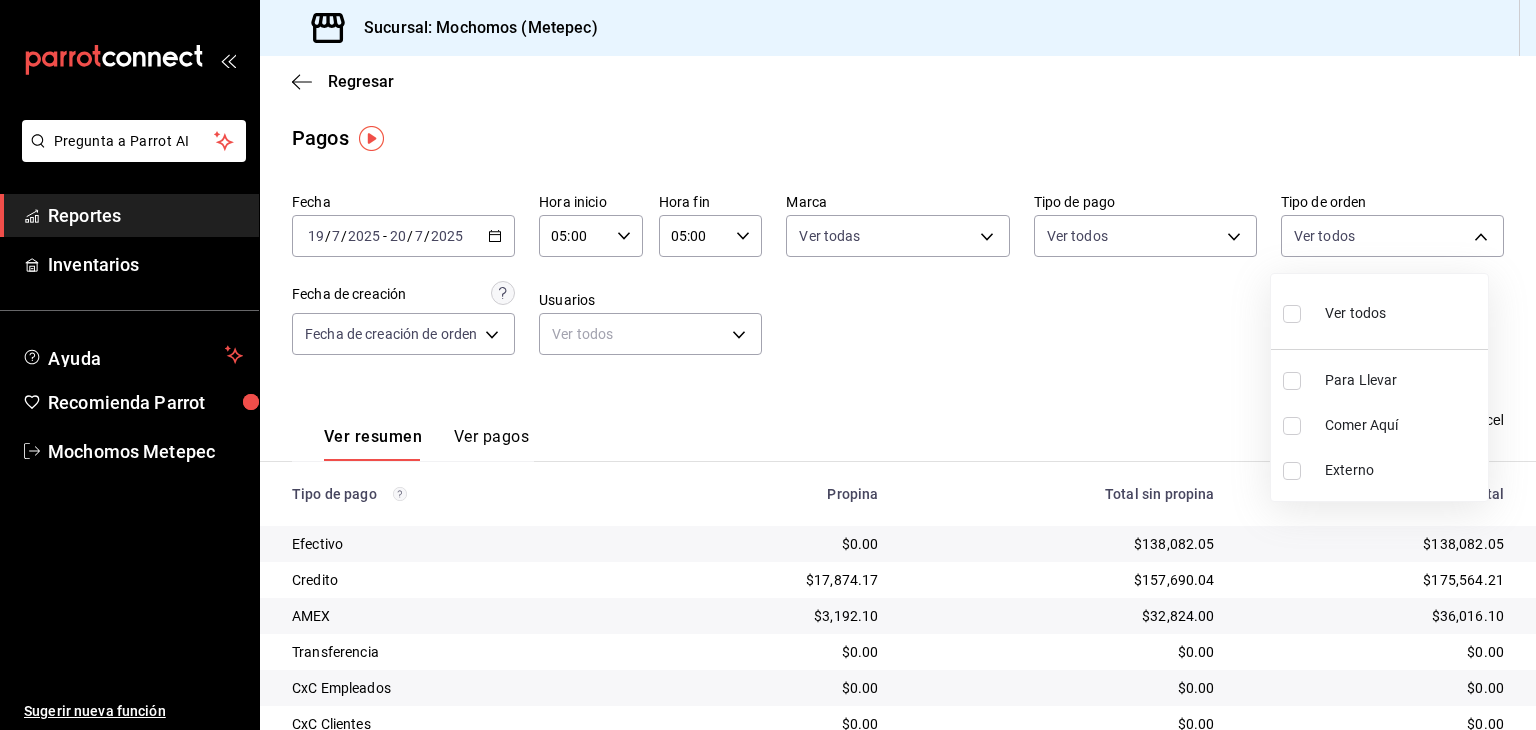 click on "Pregunta a Parrot AI Reportes   Inventarios   Ayuda Recomienda Parrot   Mochomos Metepec   Sugerir nueva función   Sucursal: Mochomos ([GEOGRAPHIC_DATA]) Regresar Pagos Fecha [DATE] [DATE] - [DATE] [DATE] Hora inicio 05:00 Hora inicio Hora fin 05:00 Hora fin Marca Ver todas 2365f74e-aa6b-4392-bdf2-72765591bddf Tipo de pago Ver todos 188bd14d-3513-42cc-9f46-285d81389660,34ef211f-a798-45d1-ab41-0af7a85efbb2,c7bcb484-f721-4d92-843f-4181fa2307f3,336f0d2e-01c1-48ea-af99-c0d776d57ba5,c8c6e454-5b1c-4fdd-bc1a-b623b2abd36c,3a2d0379-2f97-43be-971c-3ecb74c73d06,3d68cc00-5fe0-4adb-a93e-2e3170703c22,2b36db65-0482-4684-9e0e-1bb5aa42395a,8b684a74-8dd9-41d3-a186-0ea77105d6df Tipo de orden Ver todos Fecha de creación   Fecha de creación de orden ORDER Usuarios Ver todos null Ver resumen Ver pagos Exportar a Excel Tipo de pago   Propina Total sin propina Total Efectivo $0.00 $138,082.05 $138,082.05 Credito $17,874.17 $157,690.04 $175,564.21 AMEX $3,192.10 $32,824.00 $36,016.10 Transferencia $0.00 $0.00 $0.00 USD" at bounding box center [768, 365] 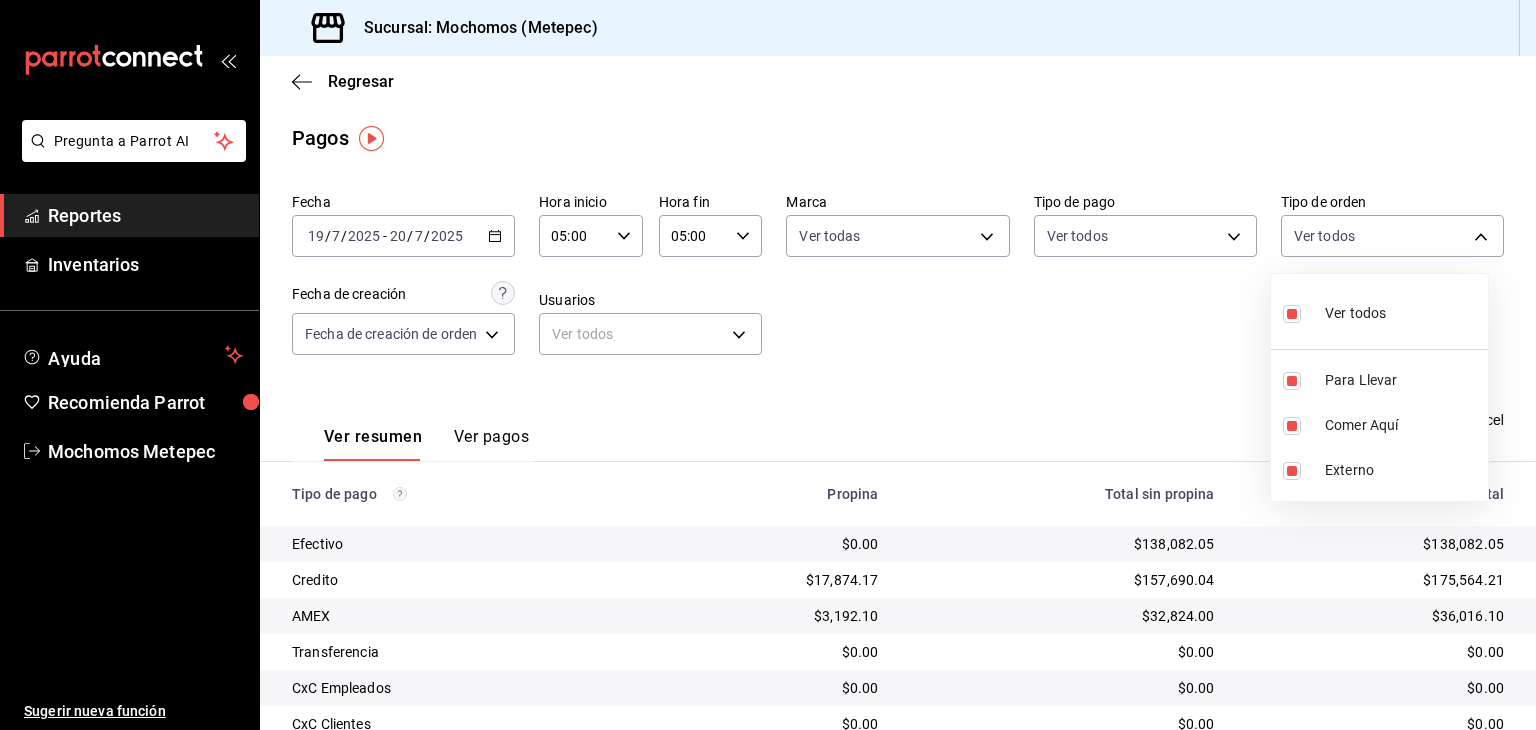 click at bounding box center (768, 365) 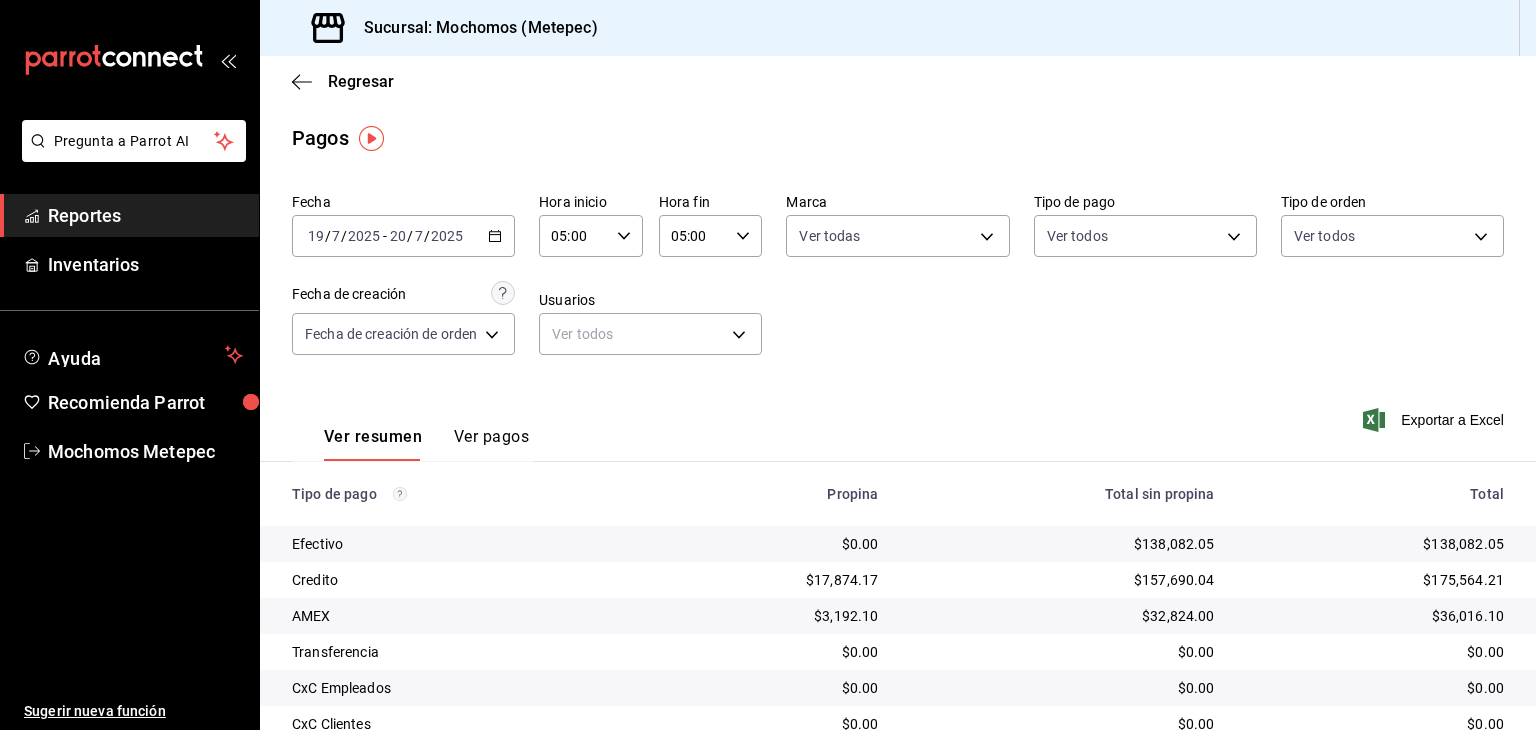 click on "Pregunta a Parrot AI Reportes   Inventarios   Ayuda Recomienda Parrot   Mochomos Metepec   Sugerir nueva función   Sucursal: Mochomos ([GEOGRAPHIC_DATA]) Regresar Pagos Fecha [DATE] [DATE] - [DATE] [DATE] Hora inicio 05:00 Hora inicio Hora fin 05:00 Hora fin Marca Ver todas 2365f74e-aa6b-4392-bdf2-72765591bddf Tipo de pago Ver todos 188bd14d-3513-42cc-9f46-285d81389660,34ef211f-a798-45d1-ab41-0af7a85efbb2,c7bcb484-f721-4d92-843f-4181fa2307f3,336f0d2e-01c1-48ea-af99-c0d776d57ba5,c8c6e454-5b1c-4fdd-bc1a-b623b2abd36c,3a2d0379-2f97-43be-971c-3ecb74c73d06,3d68cc00-5fe0-4adb-a93e-2e3170703c22,2b36db65-0482-4684-9e0e-1bb5aa42395a,8b684a74-8dd9-41d3-a186-0ea77105d6df Tipo de orden Ver todos 3a236ed8-2e24-47ca-8e59-ead494492482,da8509e8-5fca-4f62-958e-973104937870,EXTERNAL Fecha de creación   Fecha de creación de orden ORDER Usuarios Ver todos null Ver resumen Ver pagos Exportar a Excel Tipo de pago   Propina Total sin propina Total Efectivo $0.00 $138,082.05 $138,082.05 Credito $17,874.17 $157,690.04" at bounding box center [768, 365] 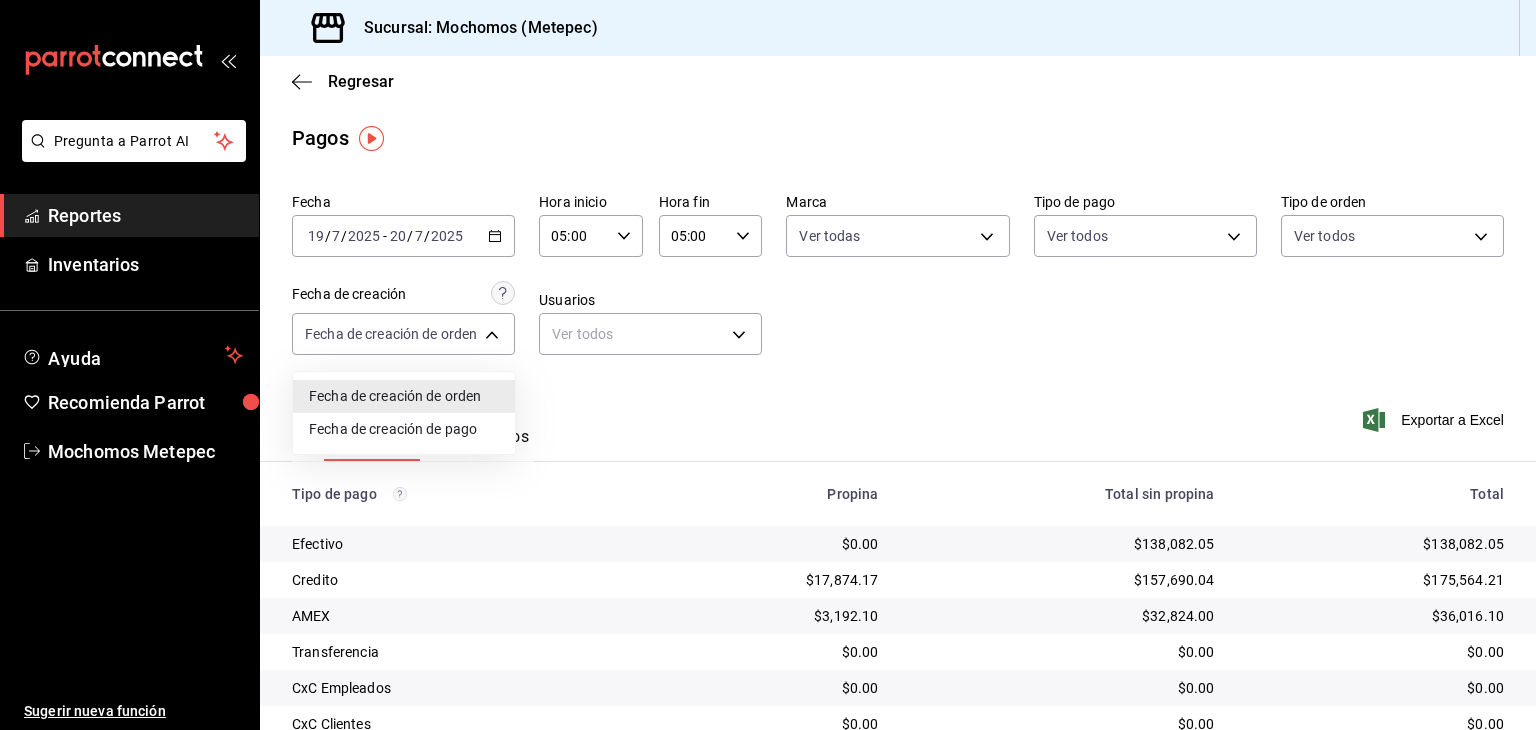 click at bounding box center [768, 365] 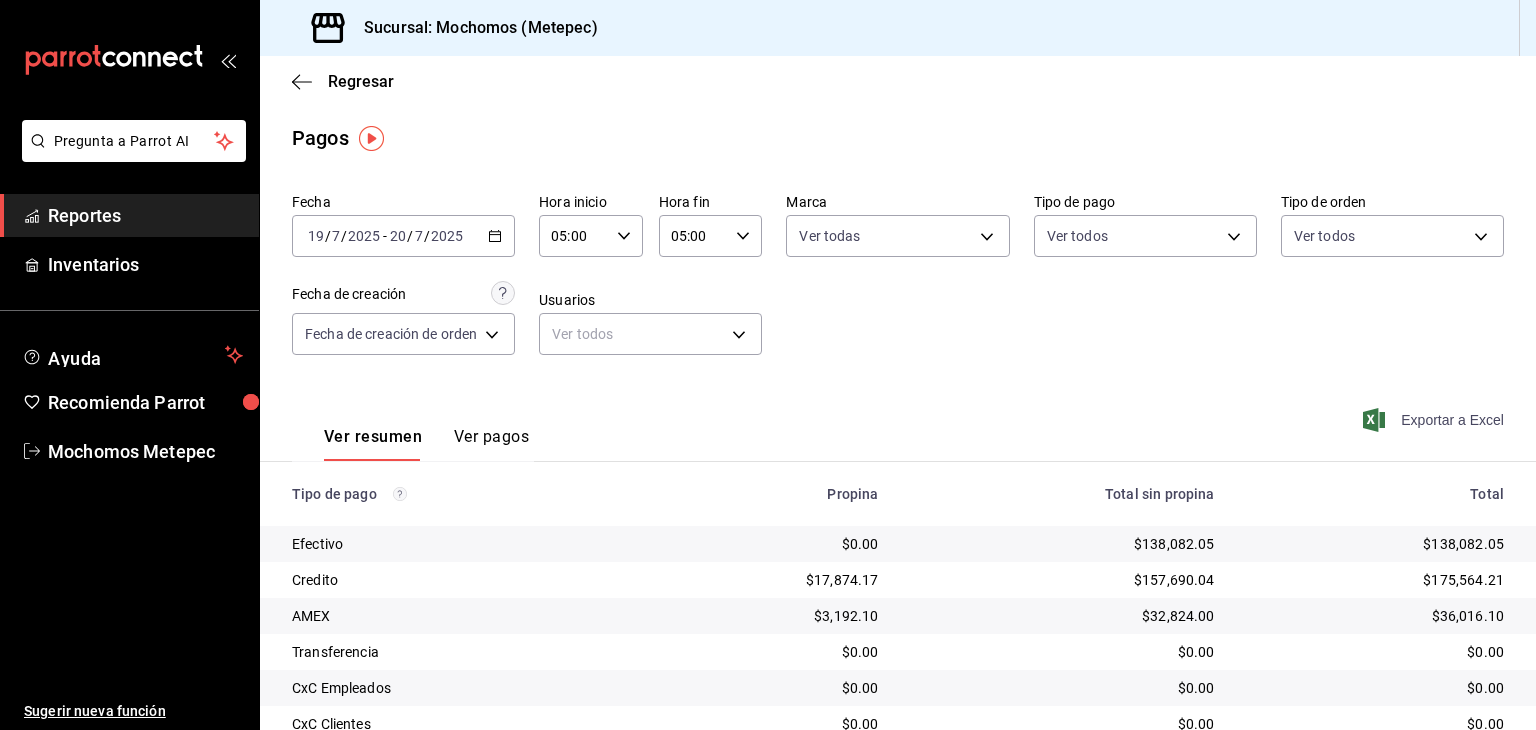 click on "Exportar a Excel" at bounding box center [1435, 420] 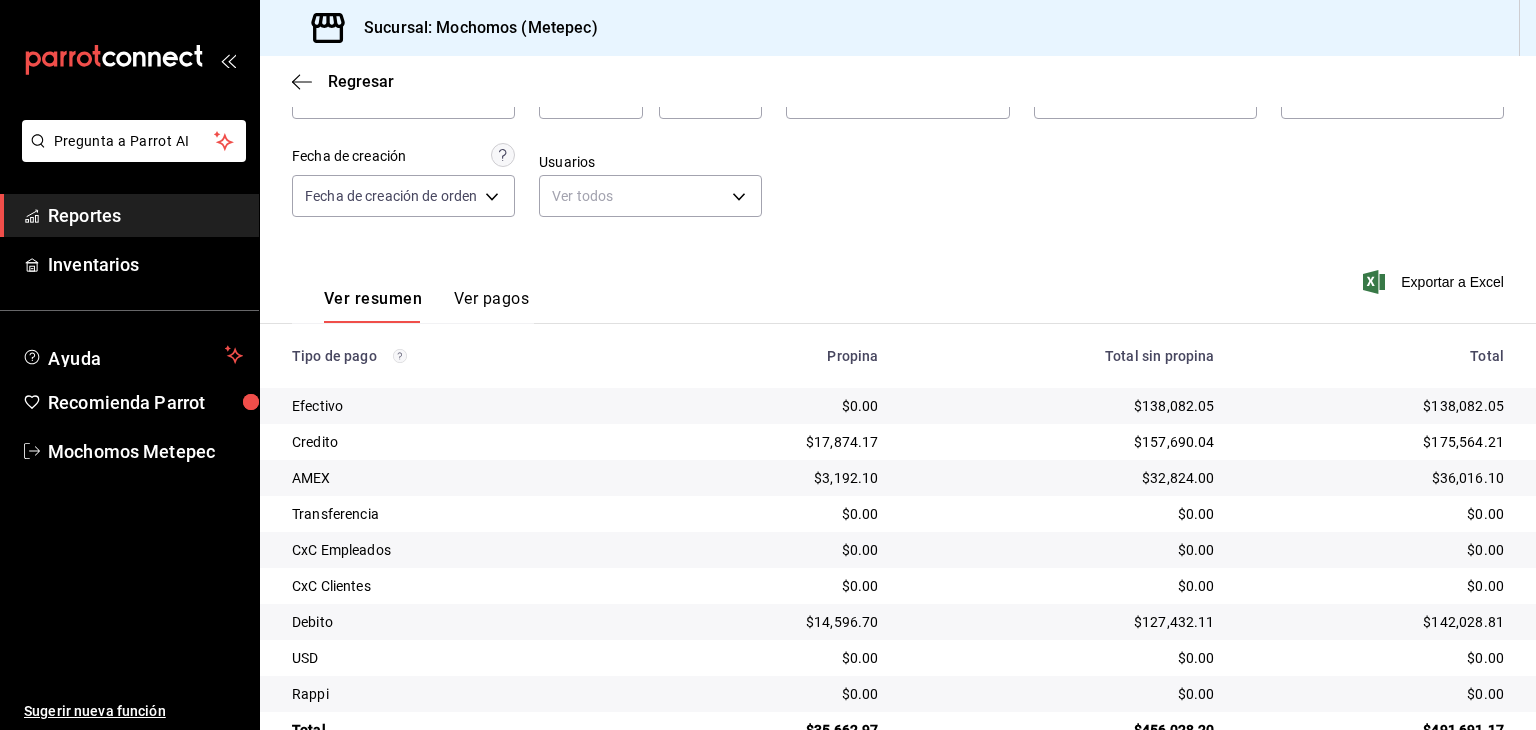 scroll, scrollTop: 189, scrollLeft: 0, axis: vertical 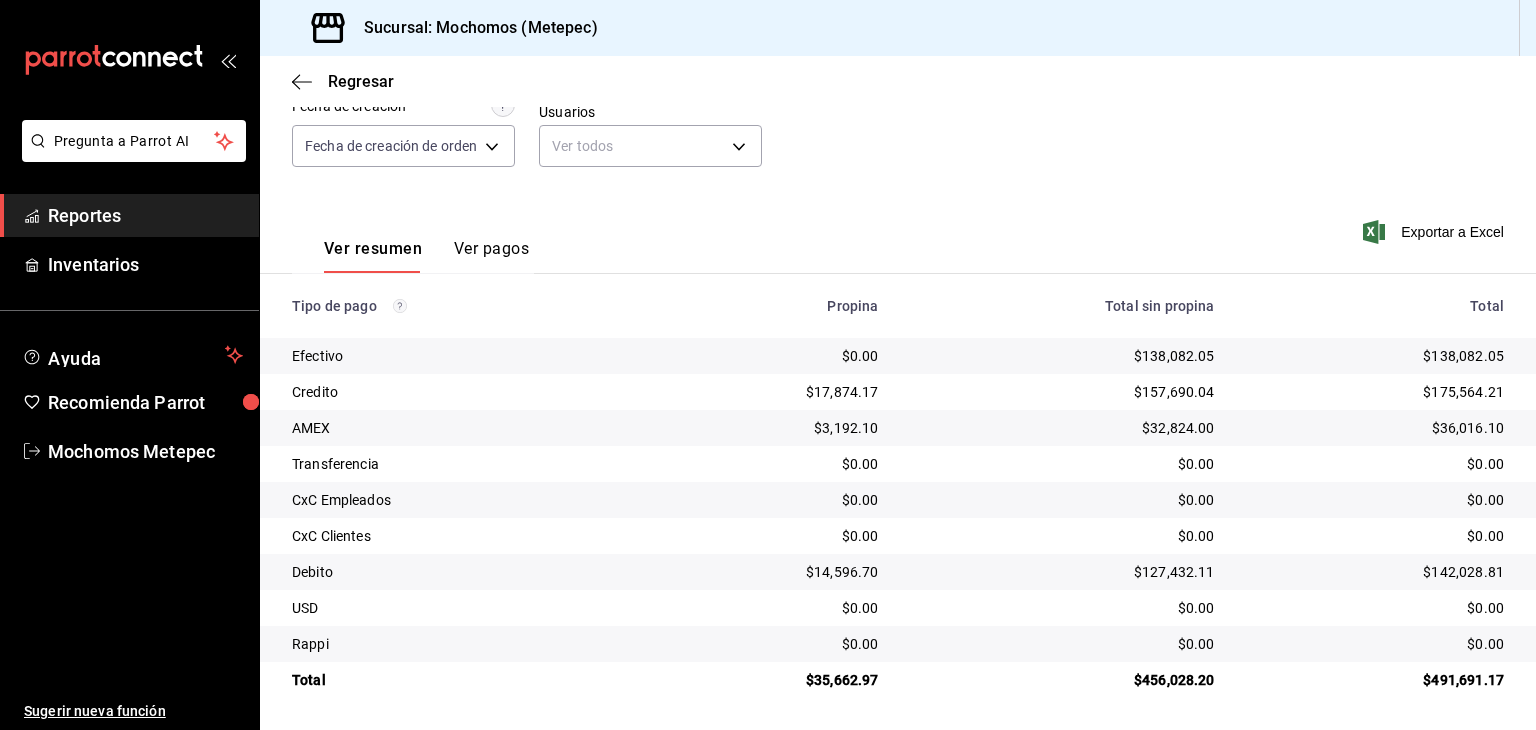 type 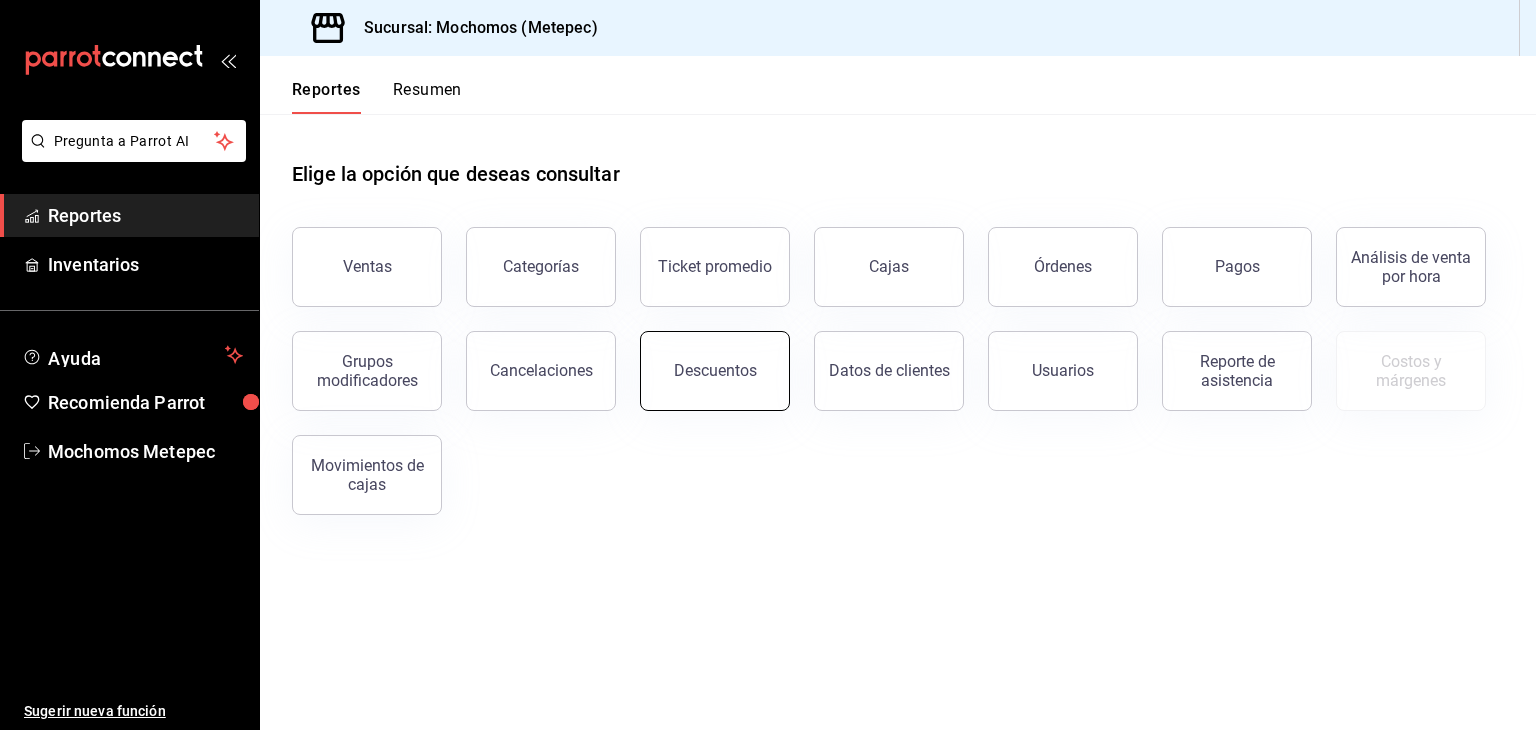 click on "Descuentos" at bounding box center [715, 371] 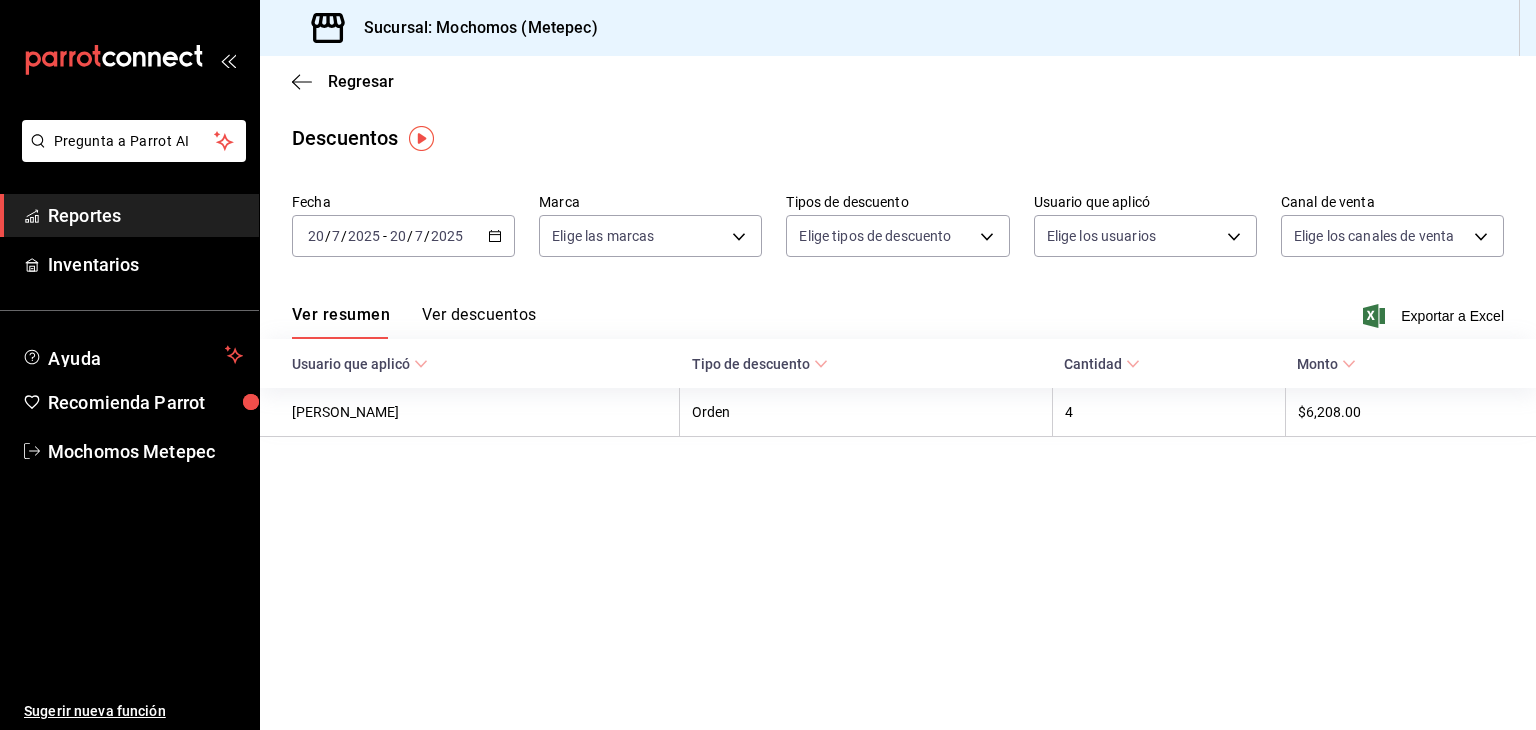 click on "[DATE] [DATE] - [DATE] [DATE]" at bounding box center (403, 236) 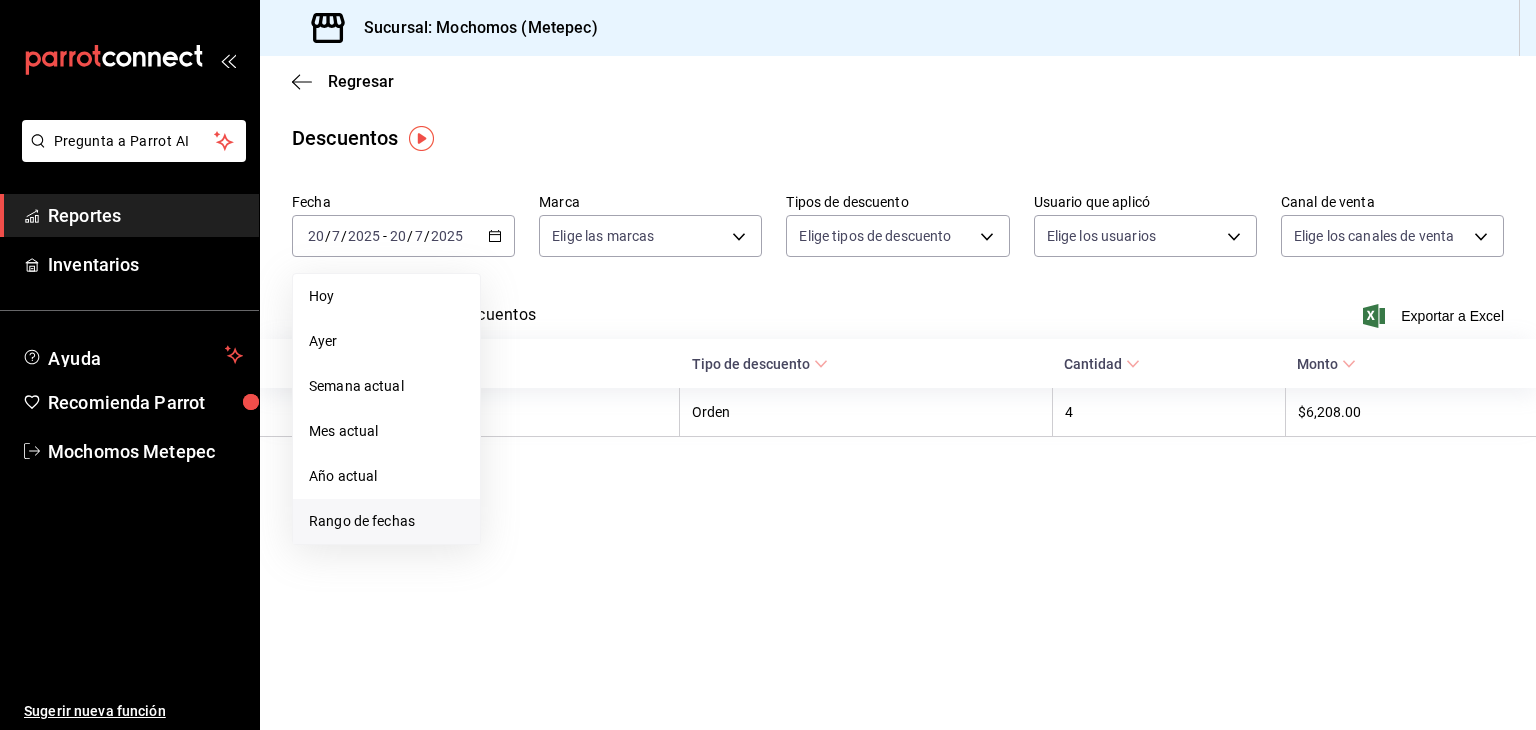 click on "Rango de fechas" at bounding box center (386, 521) 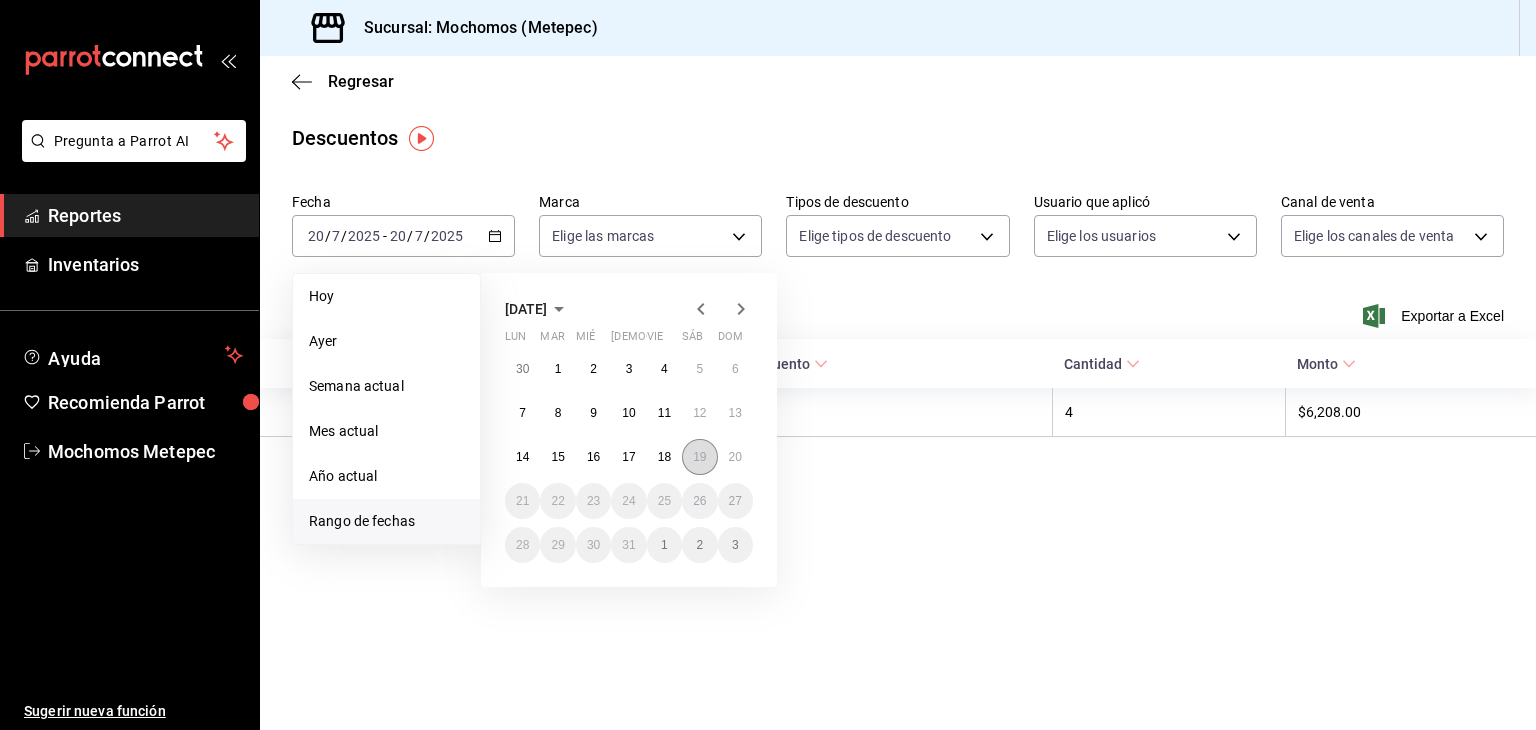 click on "19" at bounding box center (699, 457) 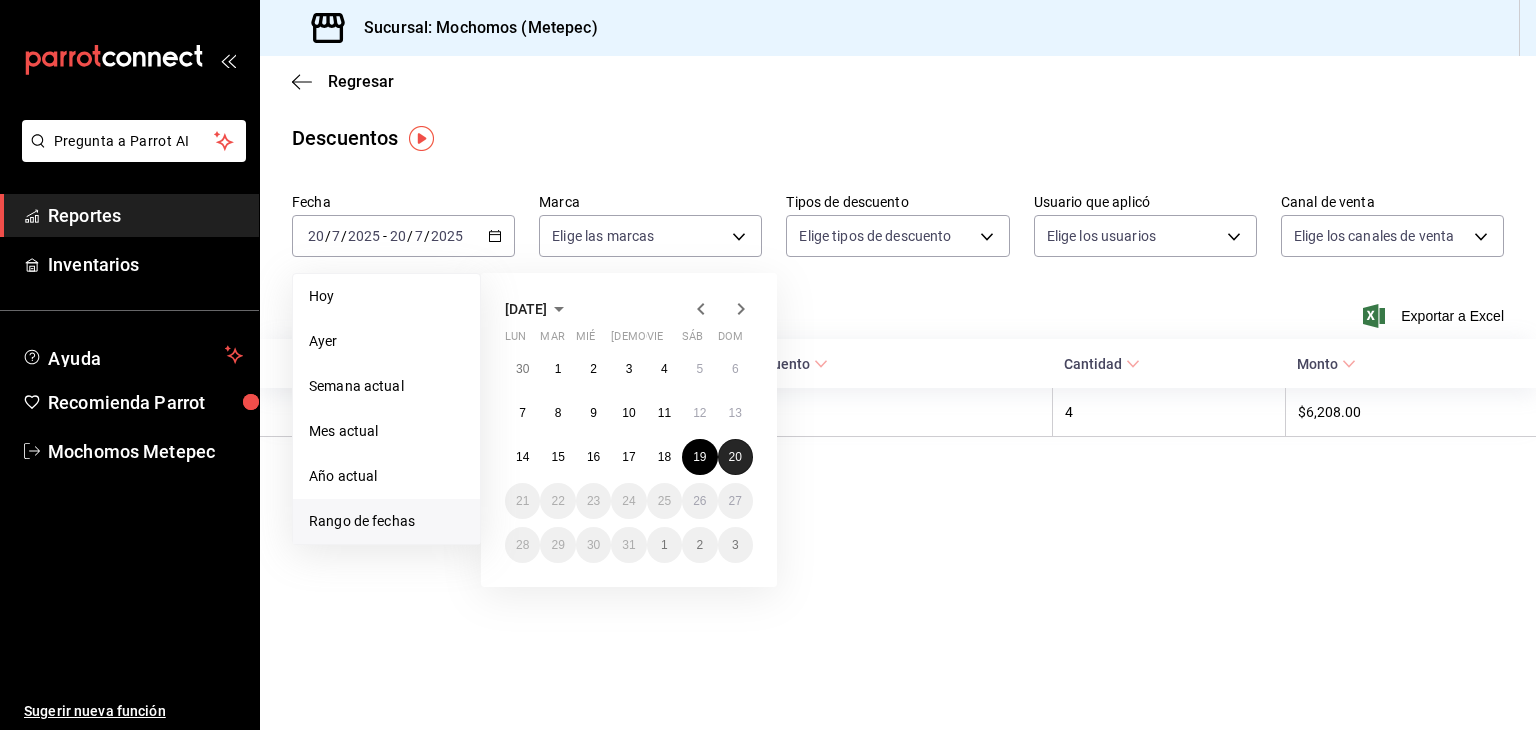 click on "20" at bounding box center [735, 457] 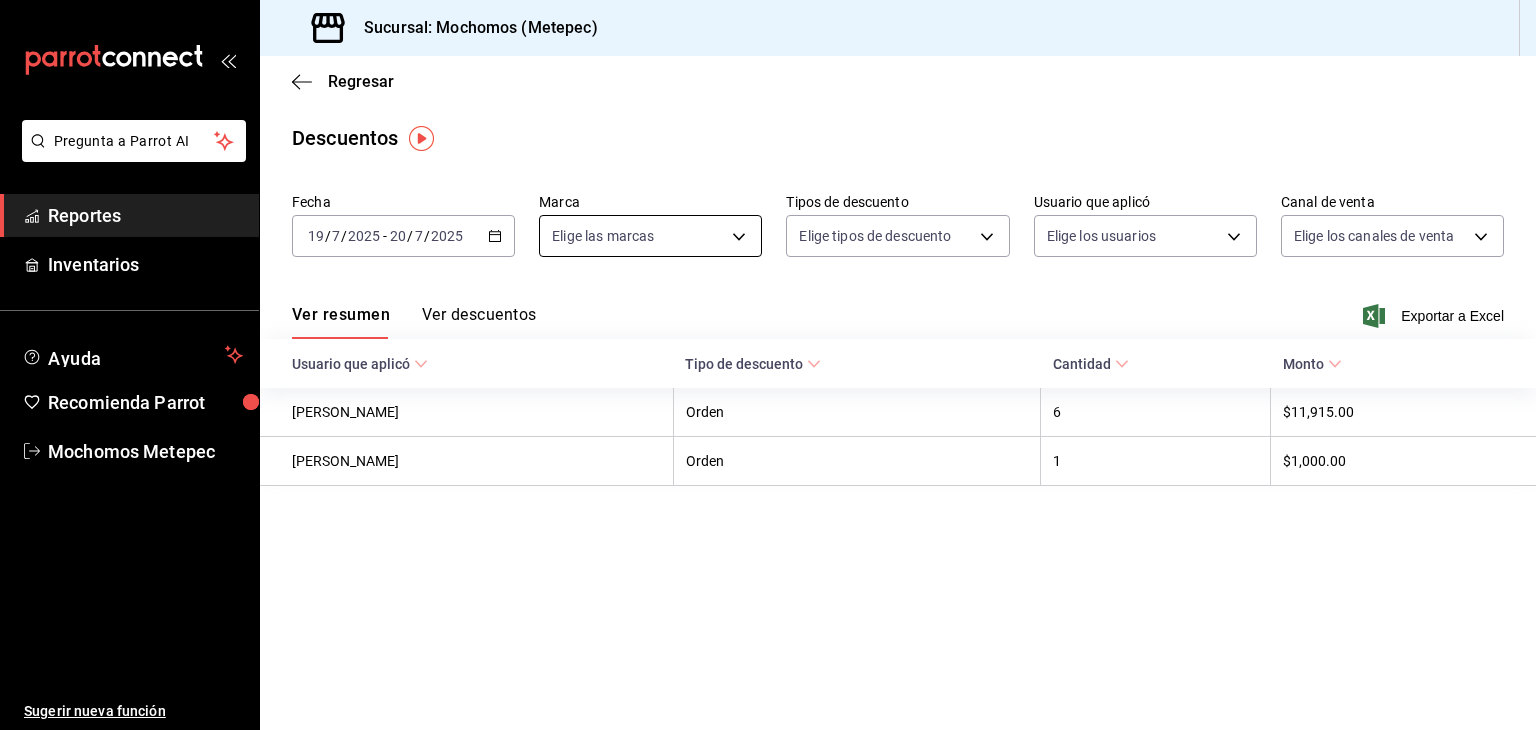 click on "Pregunta a Parrot AI Reportes   Inventarios   Ayuda Recomienda Parrot   Mochomos Metepec   Sugerir nueva función   Sucursal: Mochomos (Metepec) Regresar Descuentos Fecha [DATE] [DATE] - [DATE] [DATE] Marca Elige las marcas Tipos de descuento Elige tipos de descuento Usuario que aplicó Elige los usuarios Canal de venta Elige los canales de venta Ver resumen Ver descuentos Exportar a Excel Usuario que aplicó Tipo de descuento Cantidad Monto [PERSON_NAME] Orden 6 $11,915.00 [PERSON_NAME] Orden 1 $1,000.00 Pregunta a Parrot AI Reportes   Inventarios   Ayuda Recomienda Parrot   Mochomos Metepec   Sugerir nueva función   GANA 1 MES GRATIS EN TU SUSCRIPCIÓN AQUÍ ¿Recuerdas cómo empezó tu restaurante?
[DATE] puedes ayudar a un colega a tener el mismo cambio que tú viviste.
Recomienda Parrot directamente desde tu Portal Administrador.
Es fácil y rápido.
🎁 Por cada restaurante que se una, ganas 1 mes gratis. Ver video tutorial Ir a video Ver video tutorial Ir a video" at bounding box center (768, 365) 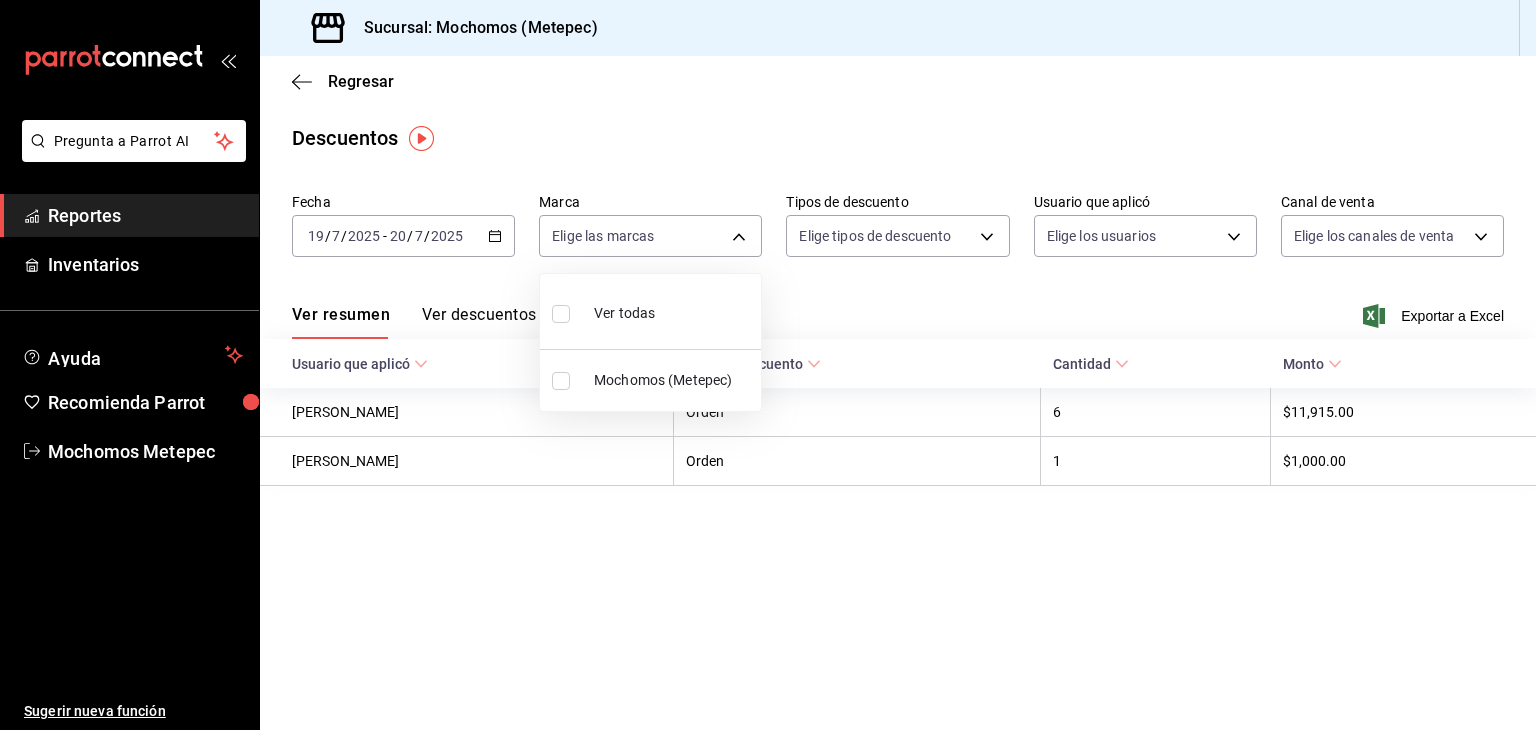 click at bounding box center (561, 314) 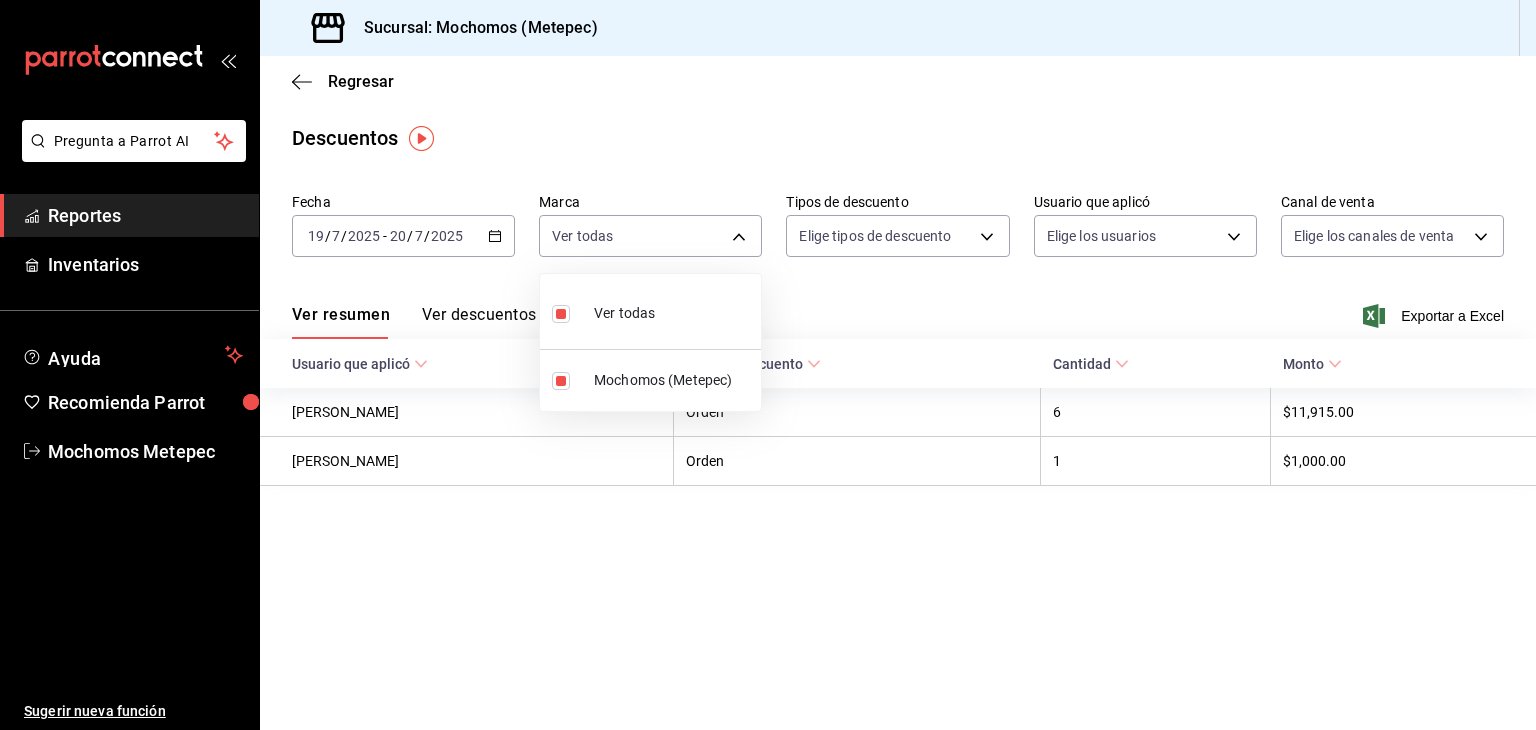 click at bounding box center [768, 365] 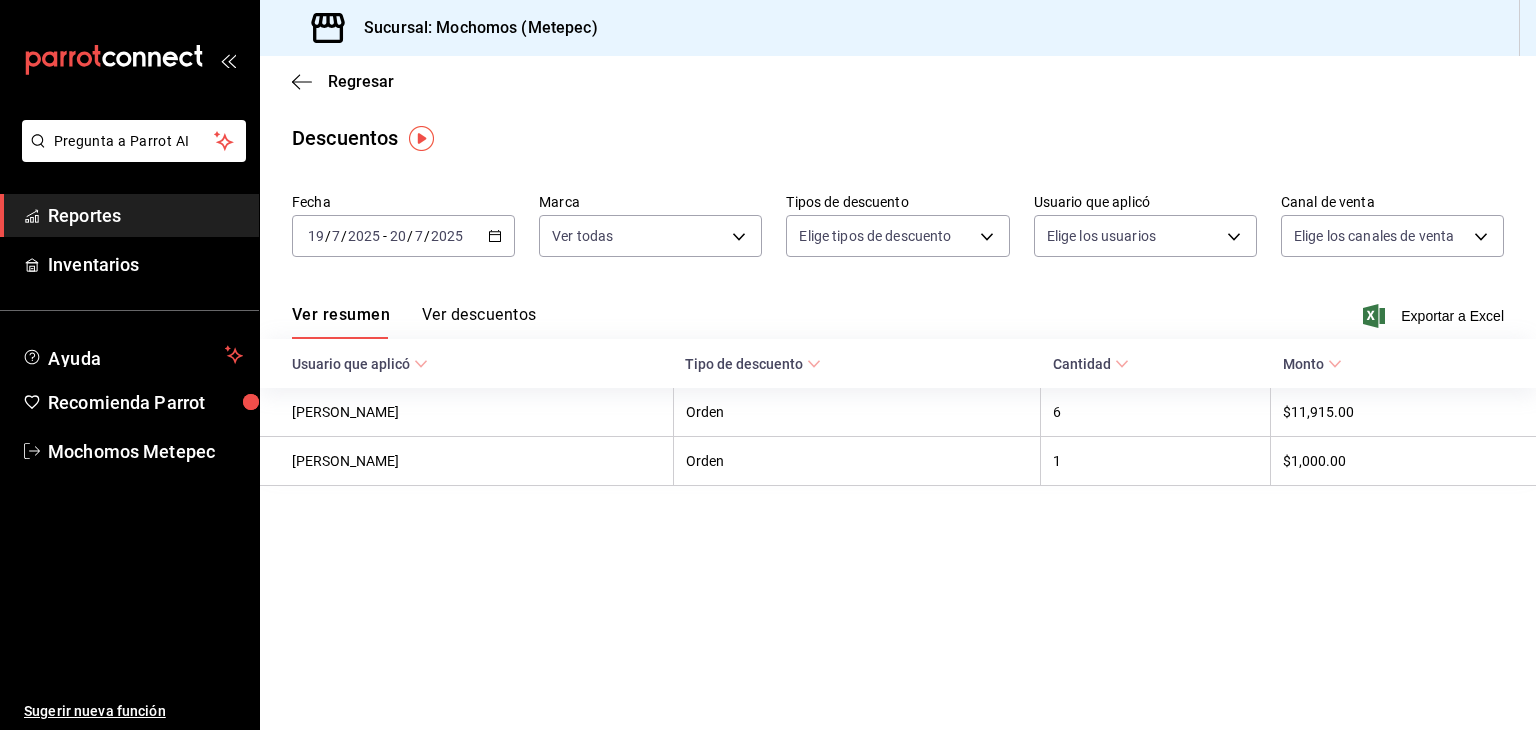 click on "Pregunta a Parrot AI Reportes   Inventarios   Ayuda Recomienda Parrot   Mochomos Metepec   Sugerir nueva función   Sucursal: Mochomos (Metepec) Regresar Descuentos Fecha [DATE] [DATE] - [DATE] [DATE] Marca Ver todas 2365f74e-aa6b-4392-bdf2-72765591bddf Tipos de descuento Elige tipos de descuento Usuario que aplicó Elige los usuarios Canal de venta Elige los canales de venta Ver resumen Ver descuentos Exportar a Excel Usuario que aplicó Tipo de descuento Cantidad Monto [PERSON_NAME] Orden 6 $11,915.00 [PERSON_NAME] Orden 1 $1,000.00 Pregunta a Parrot AI Reportes   Inventarios   Ayuda Recomienda Parrot   Mochomos Metepec   Sugerir nueva función   GANA 1 MES GRATIS EN TU SUSCRIPCIÓN AQUÍ ¿Recuerdas cómo empezó tu restaurante?
[DATE] puedes ayudar a un colega a tener el mismo cambio que tú viviste.
Recomienda Parrot directamente desde tu Portal Administrador.
Es fácil y rápido.
🎁 Por cada restaurante que se una, ganas 1 mes gratis. Ver video tutorial Ir a video" at bounding box center [768, 365] 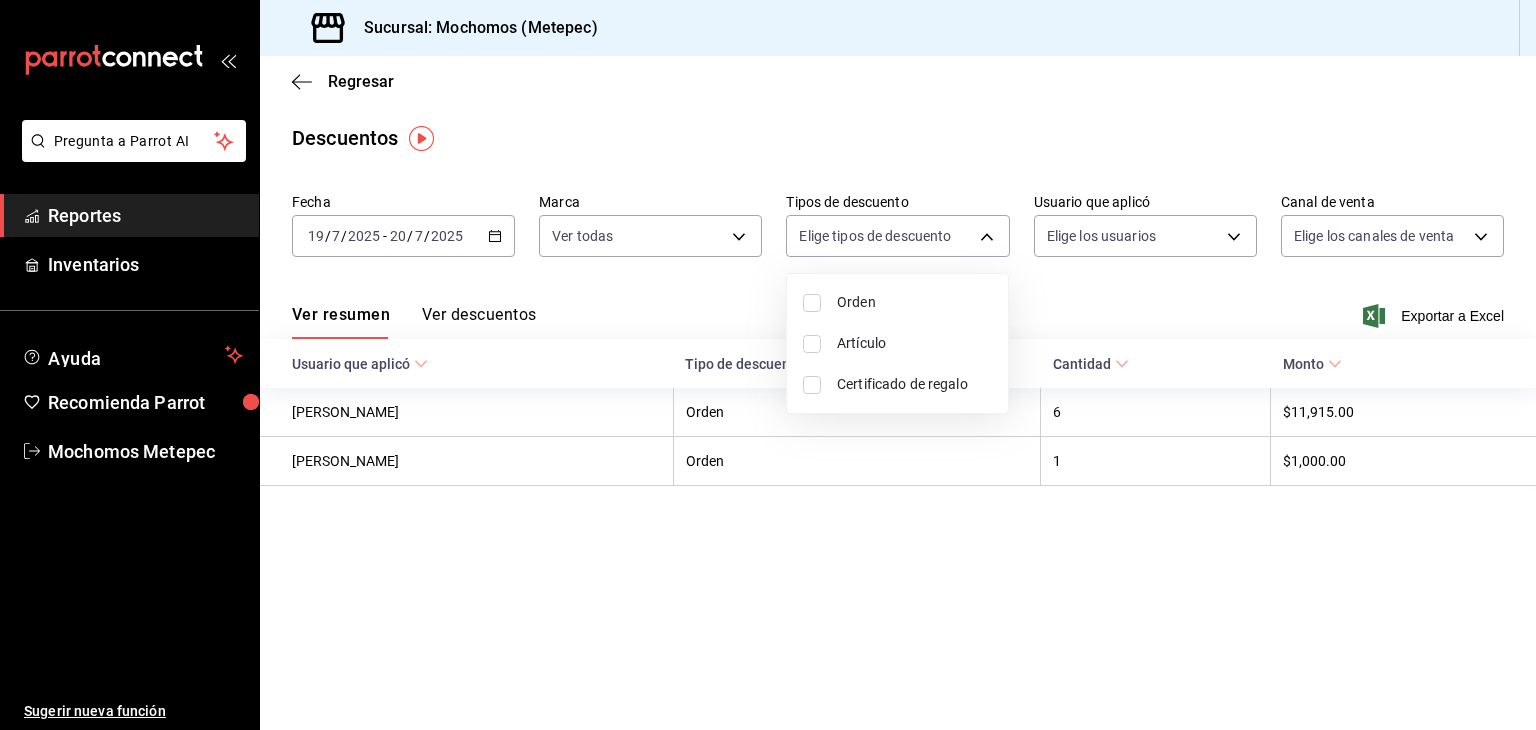 click on "Orden" at bounding box center [897, 302] 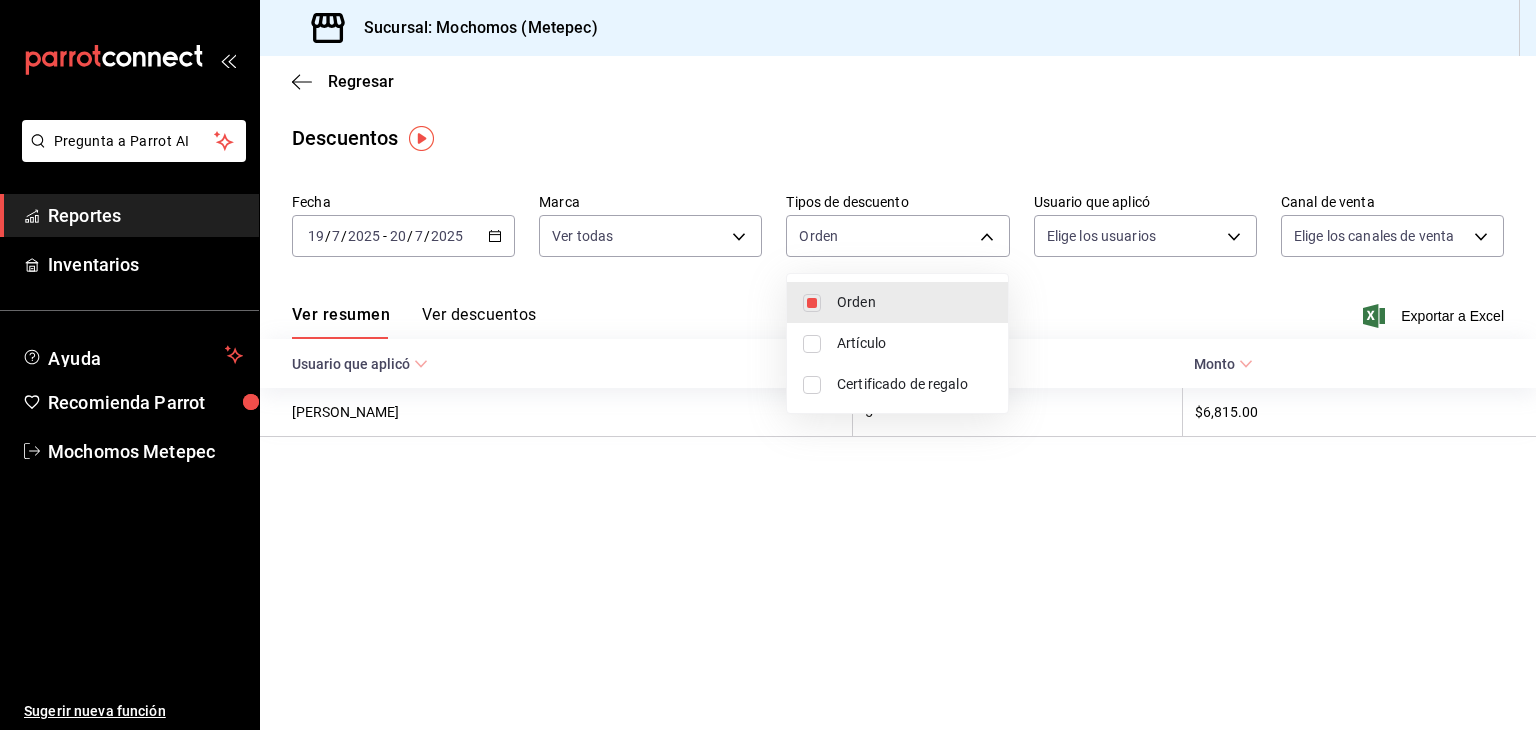 click at bounding box center (812, 344) 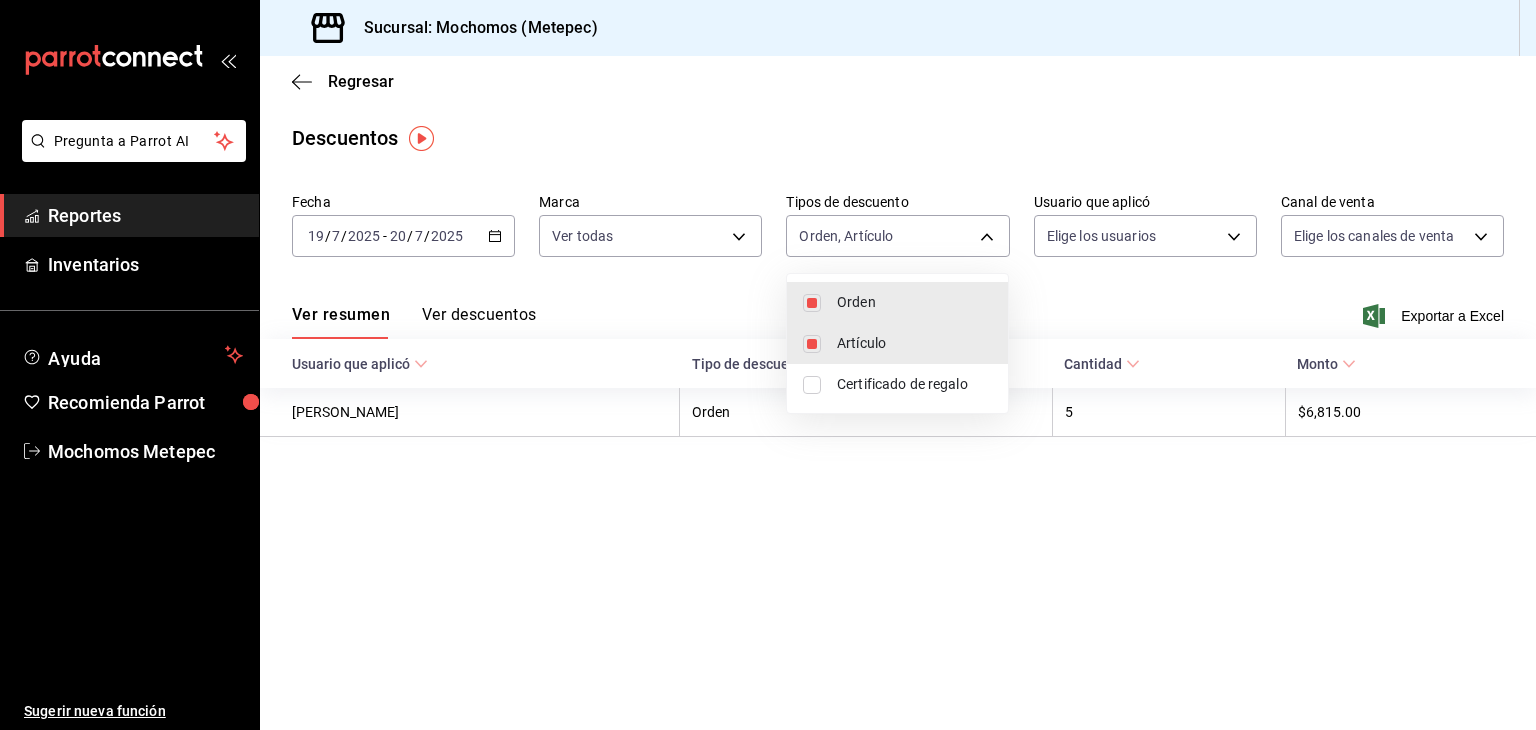click at bounding box center (812, 385) 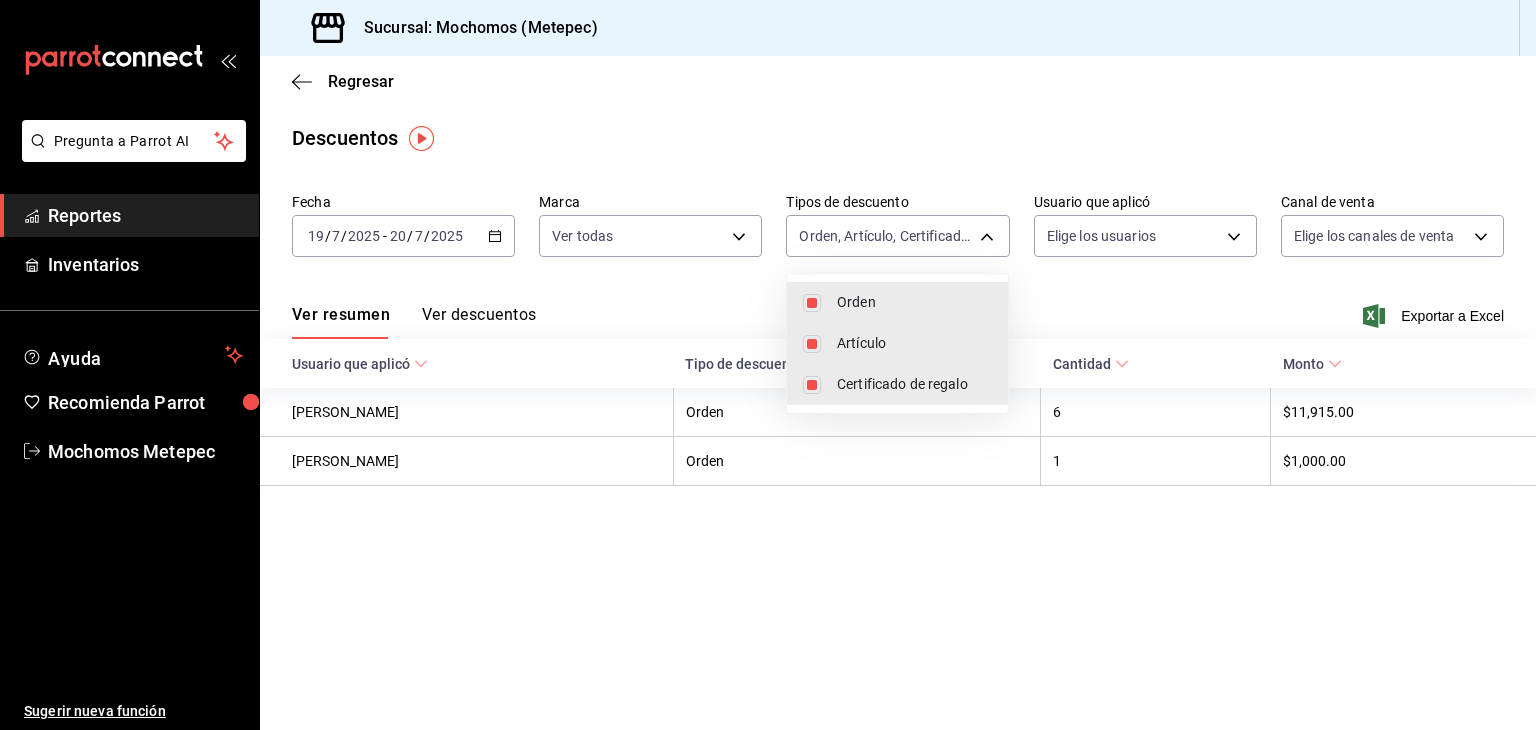 click at bounding box center [768, 365] 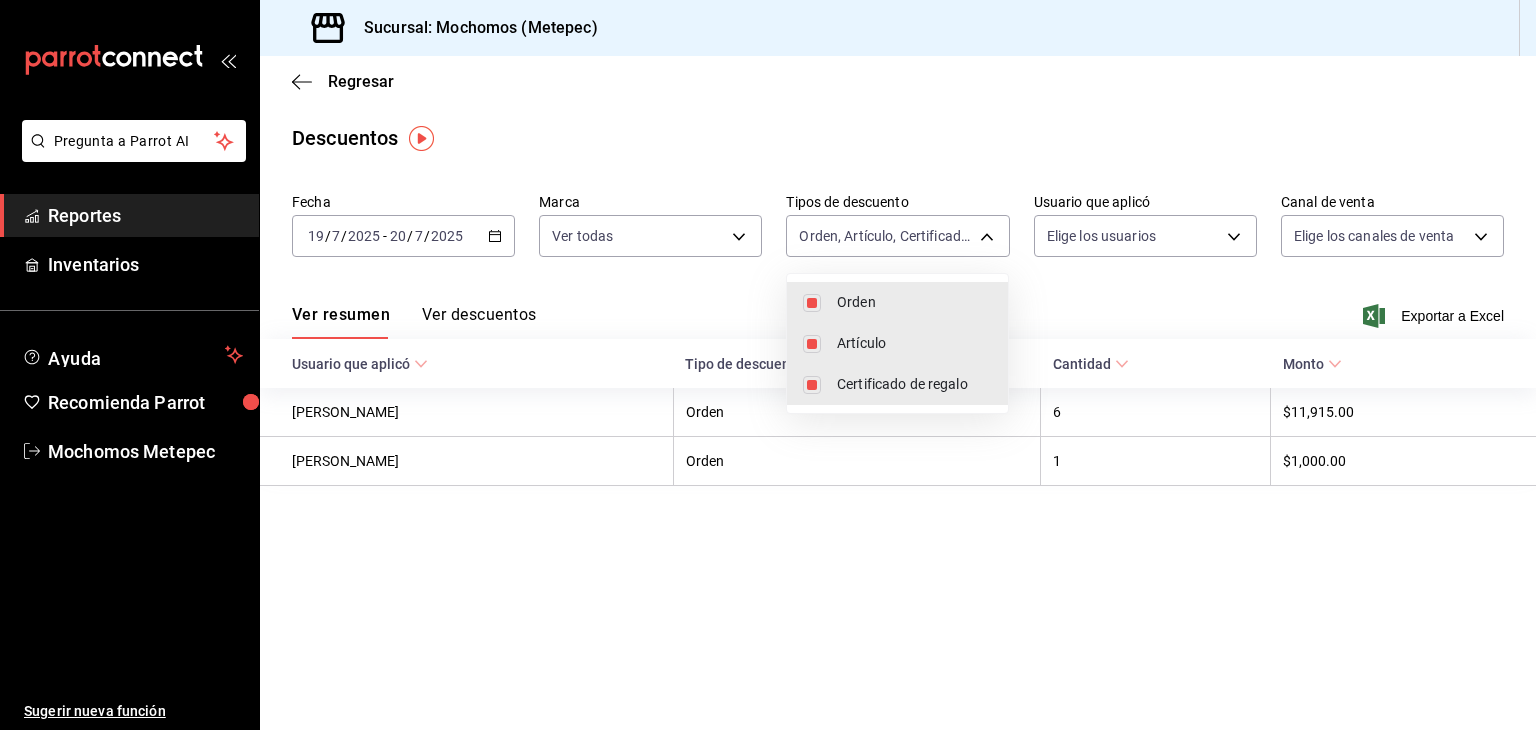click at bounding box center (768, 365) 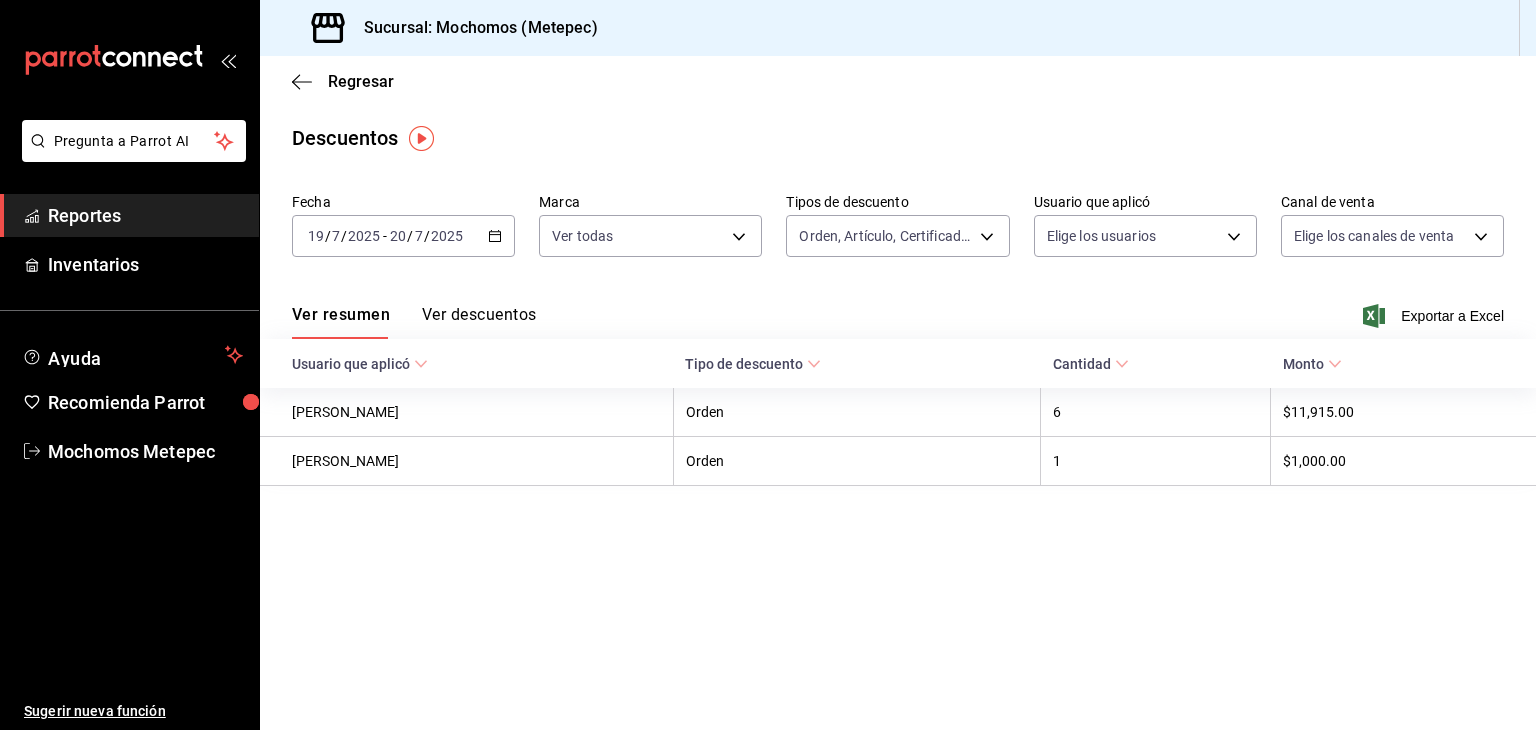 click on "Pregunta a Parrot AI Reportes   Inventarios   Ayuda Recomienda Parrot   Mochomos Metepec   Sugerir nueva función   Sucursal: Mochomos ([GEOGRAPHIC_DATA]) Regresar Descuentos Fecha [DATE] [DATE] - [DATE] [DATE] Marca Ver todas 2365f74e-aa6b-4392-bdf2-72765591bddf Tipos de descuento Orden, Artículo, Certificado de regalo ORDER,ORDER_ITEM,CARD_REWARD Usuario que aplicó Elige los usuarios Canal de venta Elige los canales de venta Ver resumen Ver descuentos Exportar a Excel Usuario que aplicó Tipo de descuento Cantidad Monto [PERSON_NAME] Orden 6 $11,915.00 [PERSON_NAME] Orden 1 $1,000.00 Pregunta a Parrot AI Reportes   Inventarios   Ayuda Recomienda Parrot   Mochomos Metepec   Sugerir nueva función   GANA 1 MES GRATIS EN TU SUSCRIPCIÓN AQUÍ Ver video tutorial Ir a video Ver video tutorial Ir a video Visitar centro de ayuda [PHONE_NUMBER] [EMAIL_ADDRESS][DOMAIN_NAME] Visitar centro de ayuda [PHONE_NUMBER] [EMAIL_ADDRESS][DOMAIN_NAME]" at bounding box center [768, 365] 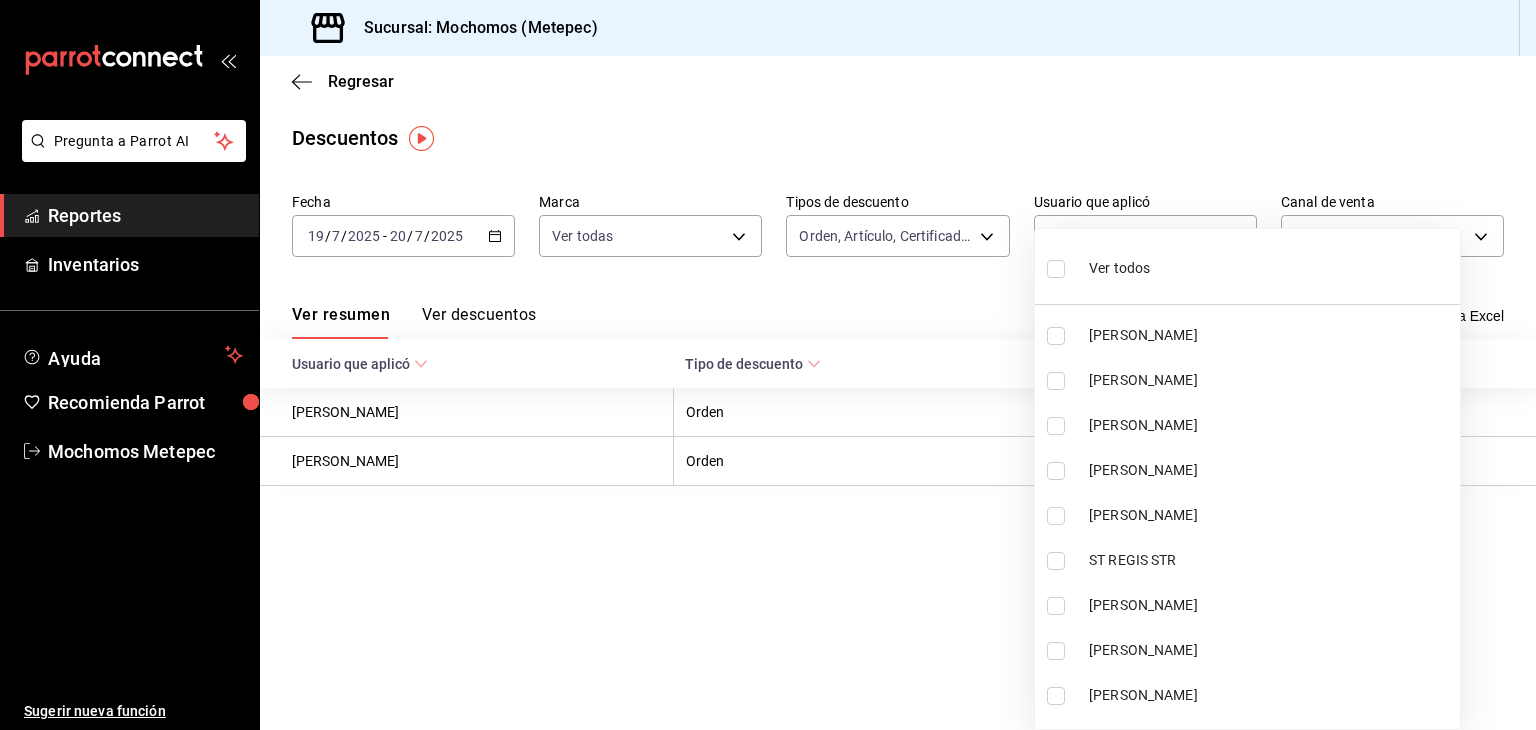 click at bounding box center [1056, 269] 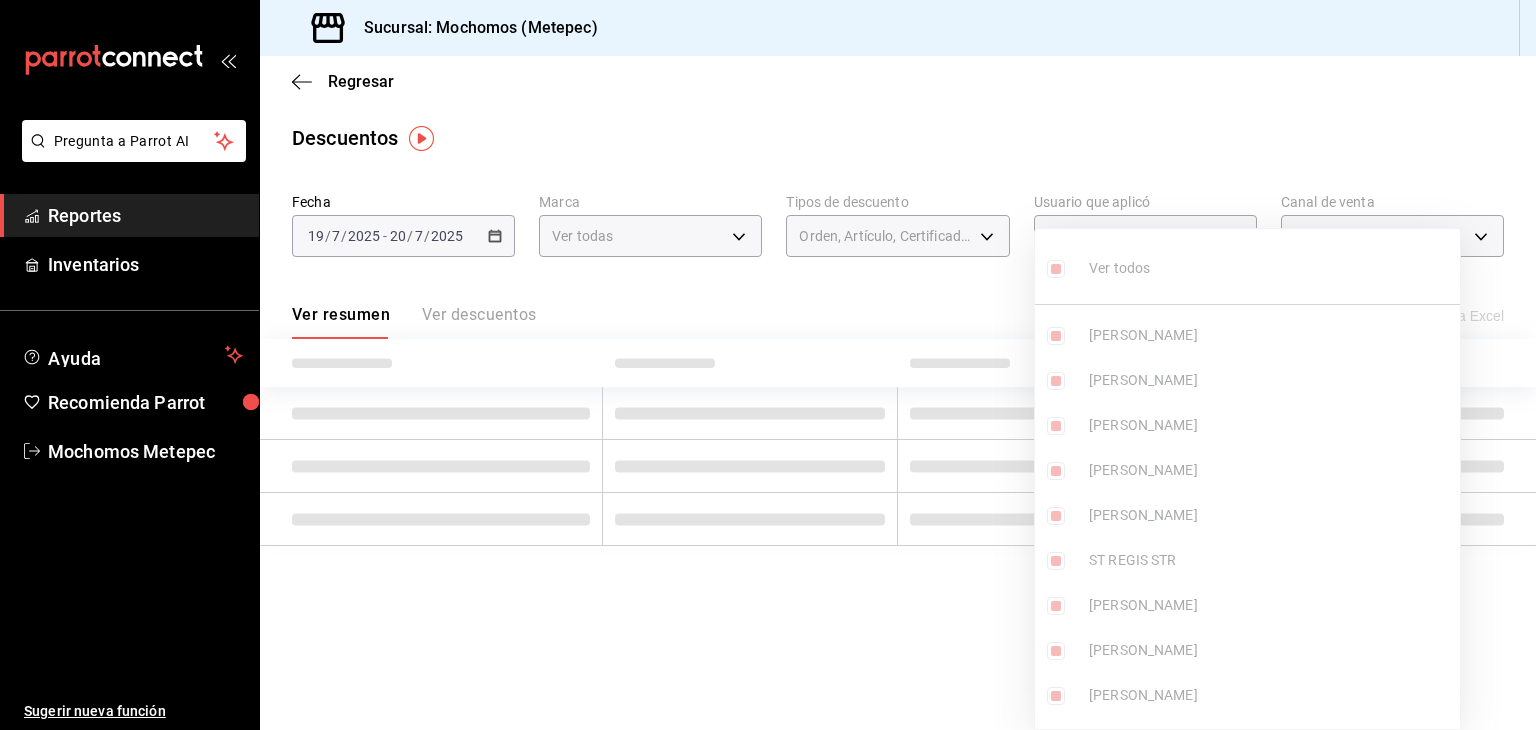 click on "Ver todos [PERSON_NAME] [PERSON_NAME] [PERSON_NAME] [PERSON_NAME] [PERSON_NAME] REGIS STR [PERSON_NAME] [PERSON_NAME] [PERSON_NAME] [PERSON_NAME] [PERSON_NAME] [PERSON_NAME] [PERSON_NAME] [PERSON_NAME] [PERSON_NAME] [PERSON_NAME] [PERSON_NAME] [PERSON_NAME] [PERSON_NAME] [PERSON_NAME] [PERSON_NAME] [PERSON_NAME] Aldebaran Draconiz [PERSON_NAME] [PERSON_NAME] [PERSON_NAME] [PERSON_NAME] [PERSON_NAME] [PERSON_NAME] [PERSON_NAME] [PERSON_NAME] [PERSON_NAME] [PERSON_NAME] [PERSON_NAME] Parrot [PERSON_NAME] [PERSON_NAME] [PERSON_NAME] [PERSON_NAME] [PERSON_NAME] [PERSON_NAME] [PERSON_NAME] [PERSON_NAME] [PERSON_NAME] [PERSON_NAME] [PERSON_NAME] [PERSON_NAME] [PERSON_NAME] [PERSON_NAME] [PERSON_NAME] [PERSON_NAME] [PERSON_NAME] [PERSON_NAME] [PERSON_NAME] [PERSON_NAME] [PERSON_NAME]" at bounding box center (1247, 479) 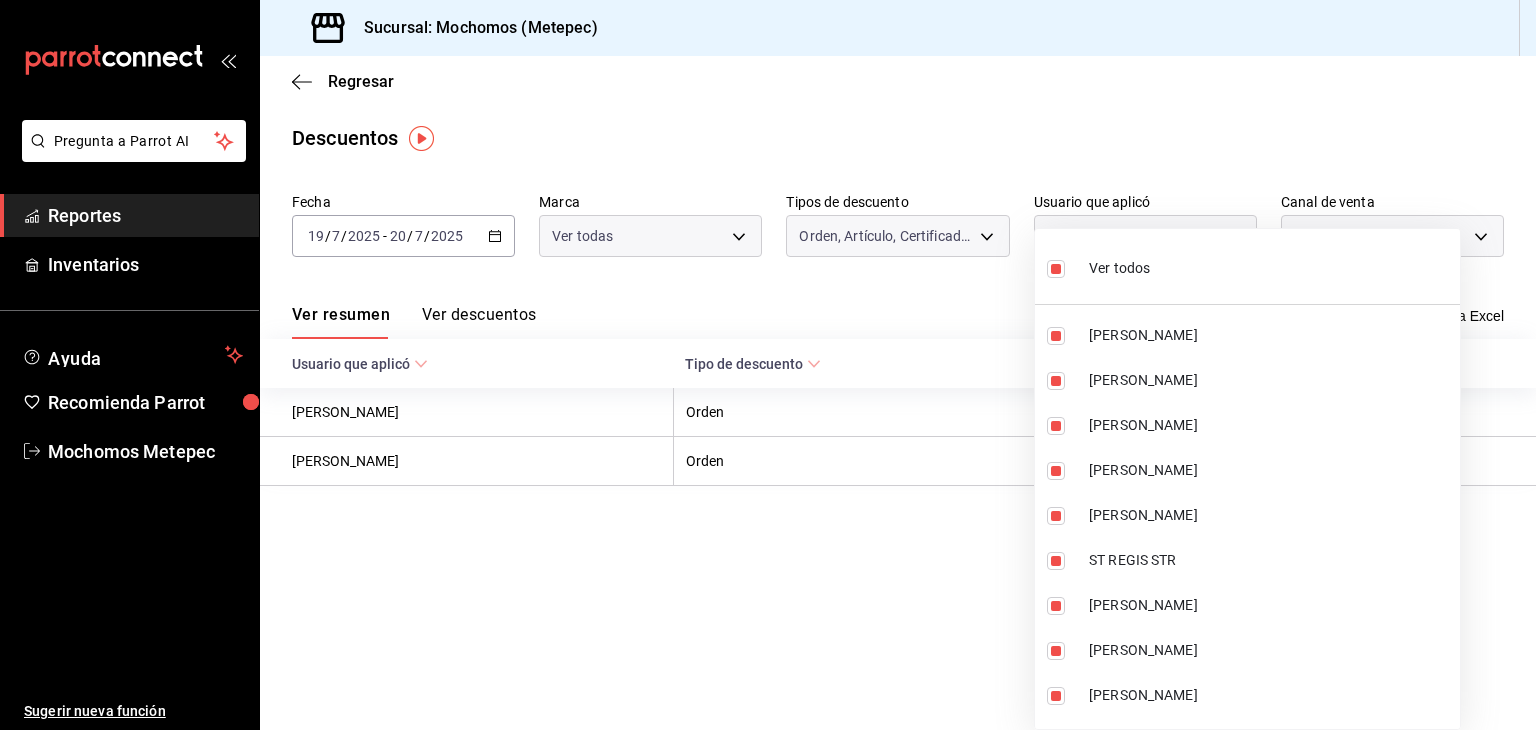 click at bounding box center [768, 365] 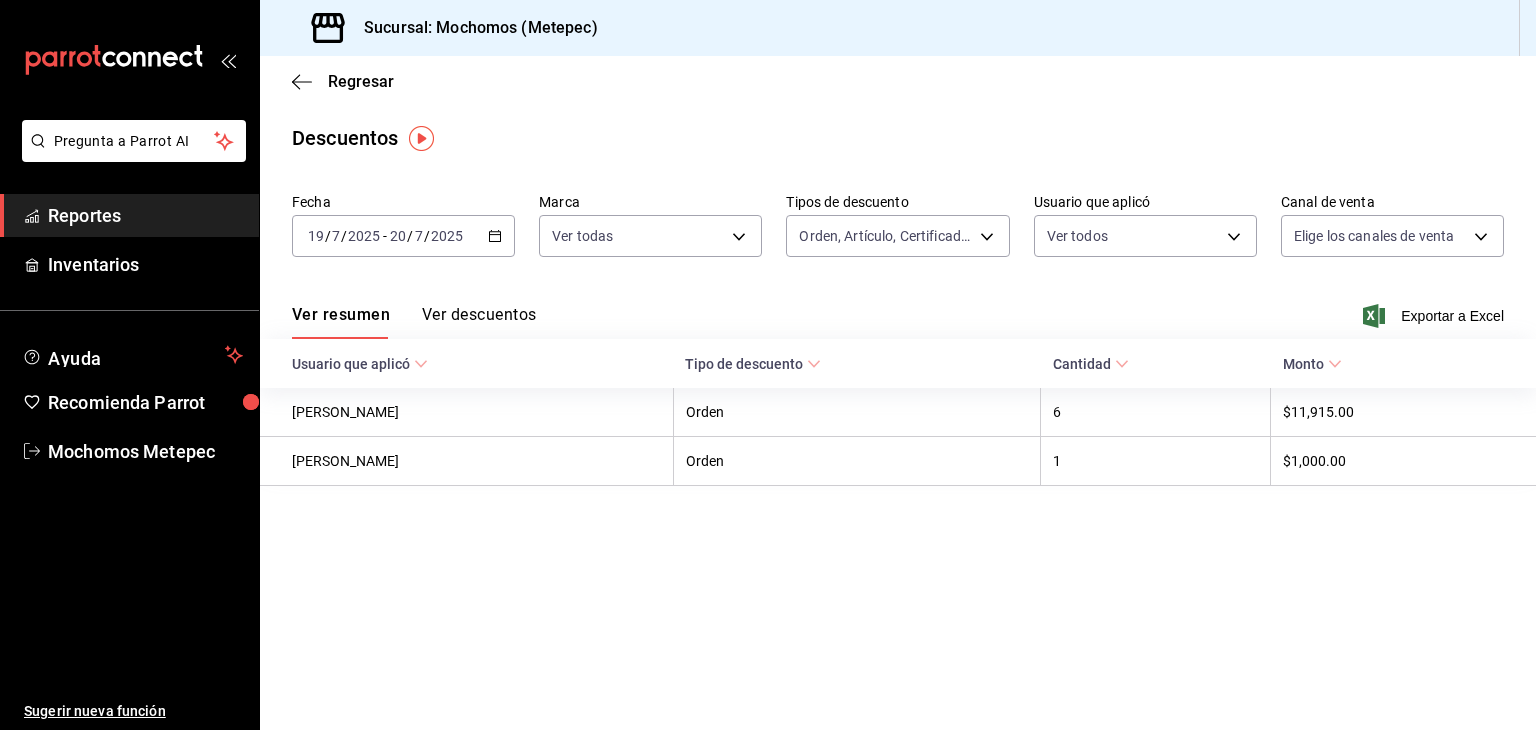 click on "Pregunta a Parrot AI Reportes   Inventarios   Ayuda Recomienda Parrot   Mochomos Metepec   Sugerir nueva función   Sucursal: Mochomos ([GEOGRAPHIC_DATA]) Regresar Descuentos Fecha [DATE] [DATE] - [DATE] [DATE] Marca Ver todas 2365f74e-aa6b-4392-bdf2-72765591bddf Tipos de descuento Orden, Artículo, Certificado de regalo ORDER,ORDER_ITEM,CARD_REWARD Usuario que aplicó Ver todos Canal de venta Elige los canales de venta Ver resumen Ver descuentos Exportar a Excel Usuario que aplicó Tipo de descuento Cantidad Monto [PERSON_NAME] Orden 6 $11,915.00 [PERSON_NAME] Orden 1 $1,000.00 Pregunta a Parrot AI Reportes   Inventarios   Ayuda Recomienda Parrot   Mochomos Metepec   Sugerir nueva función   GANA 1 MES GRATIS EN TU SUSCRIPCIÓN AQUÍ Ver video tutorial Ir a video Ver video tutorial Ir a video Visitar centro de ayuda [PHONE_NUMBER] [EMAIL_ADDRESS][DOMAIN_NAME] Visitar centro de ayuda [PHONE_NUMBER] [EMAIL_ADDRESS][DOMAIN_NAME]" at bounding box center (768, 365) 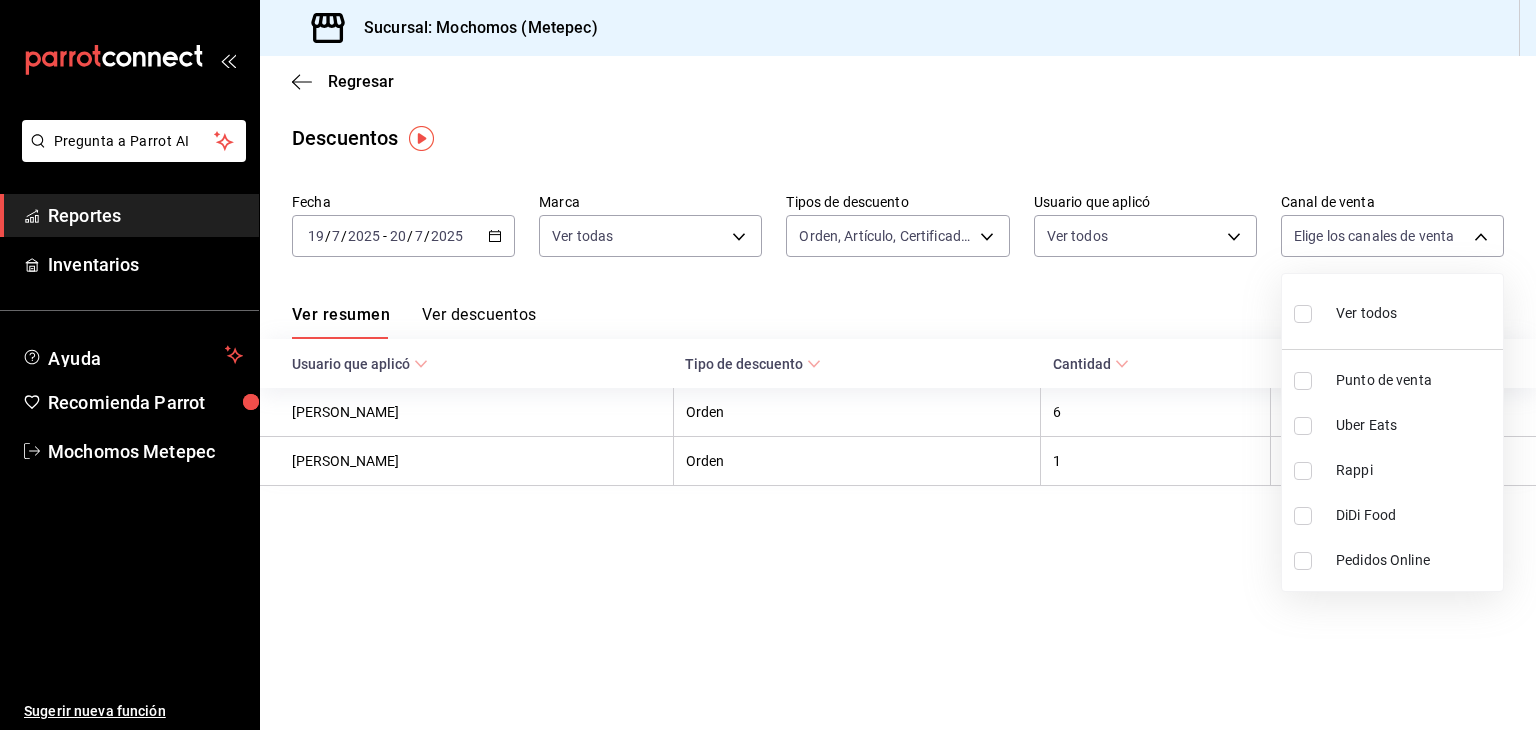 click at bounding box center [1307, 313] 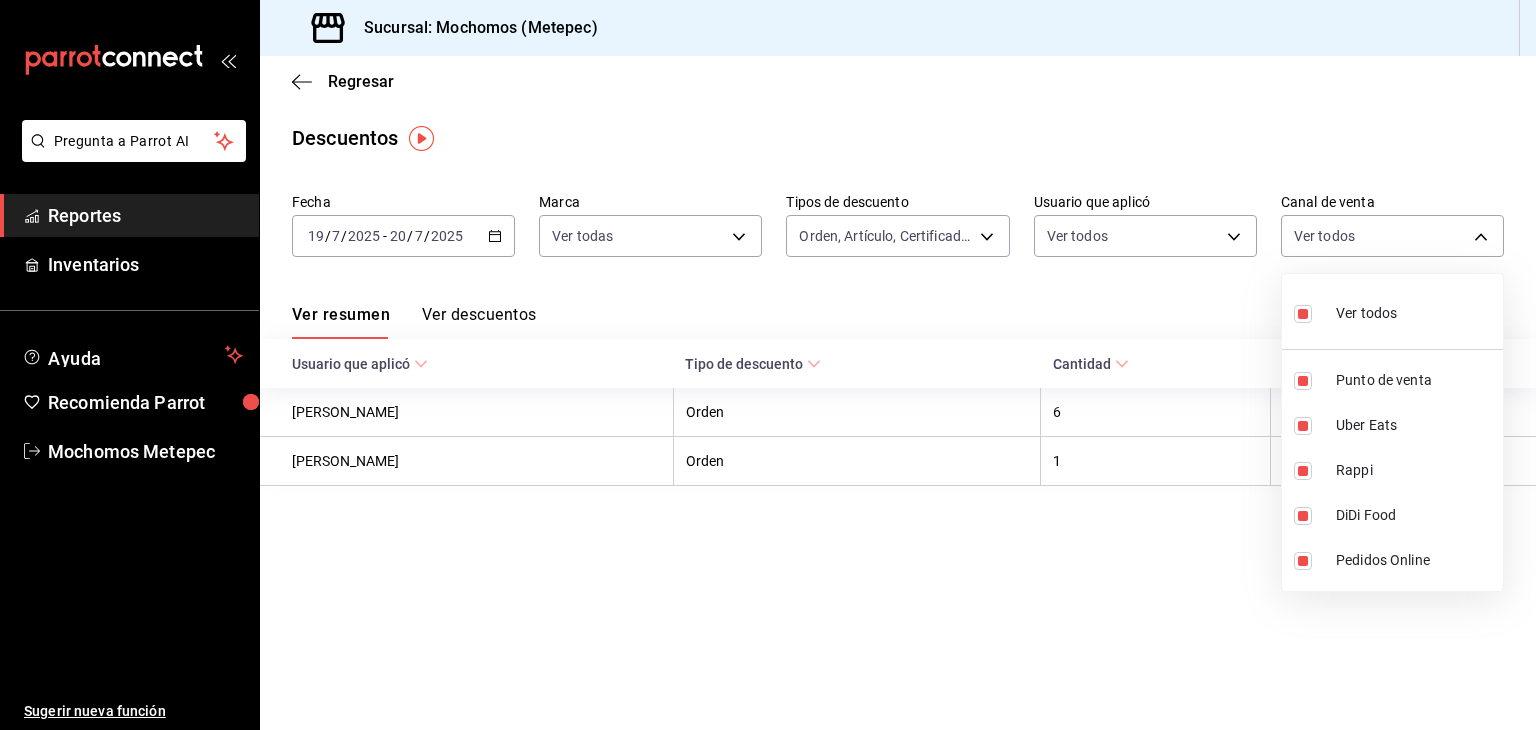 click at bounding box center [768, 365] 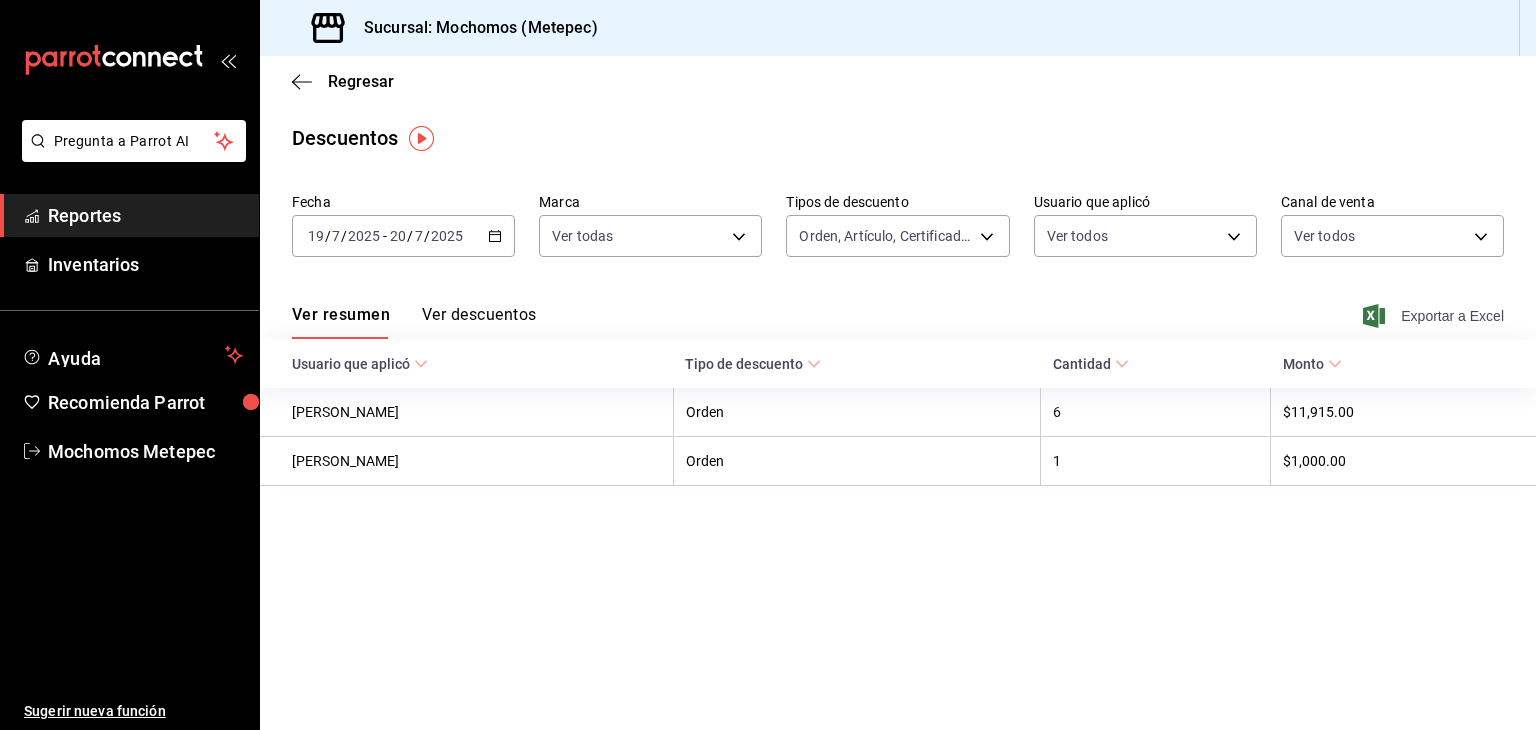click on "Exportar a Excel" at bounding box center [1435, 316] 